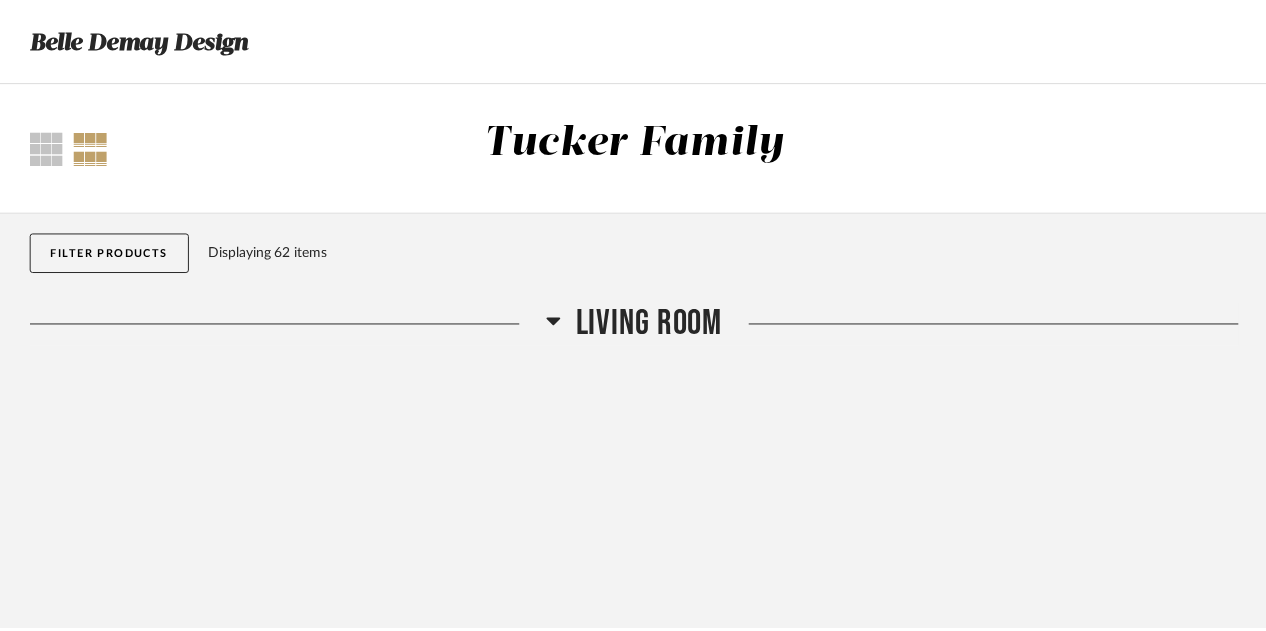 scroll, scrollTop: 0, scrollLeft: 0, axis: both 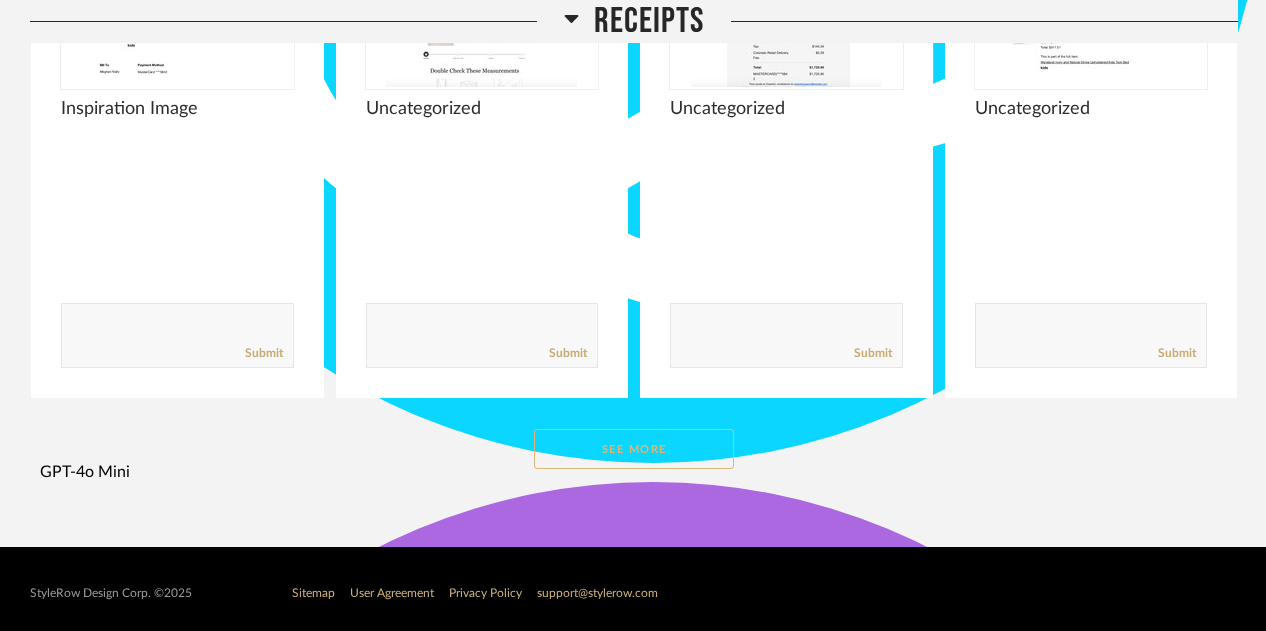 click on "See More" 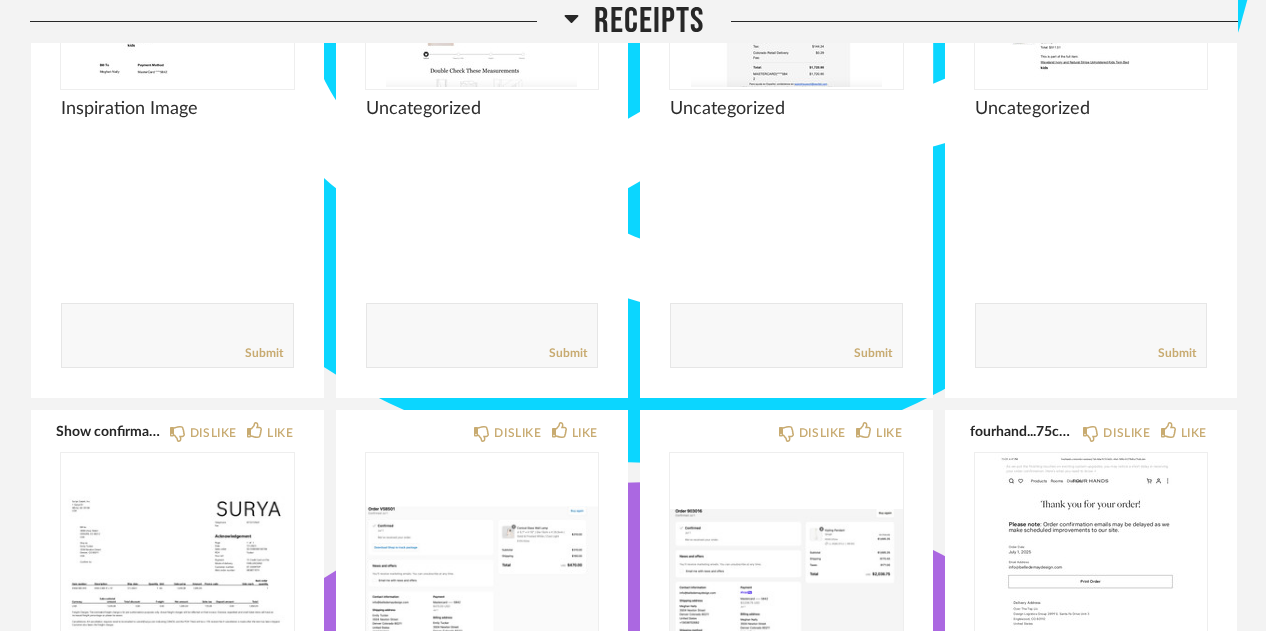scroll, scrollTop: 8364, scrollLeft: 0, axis: vertical 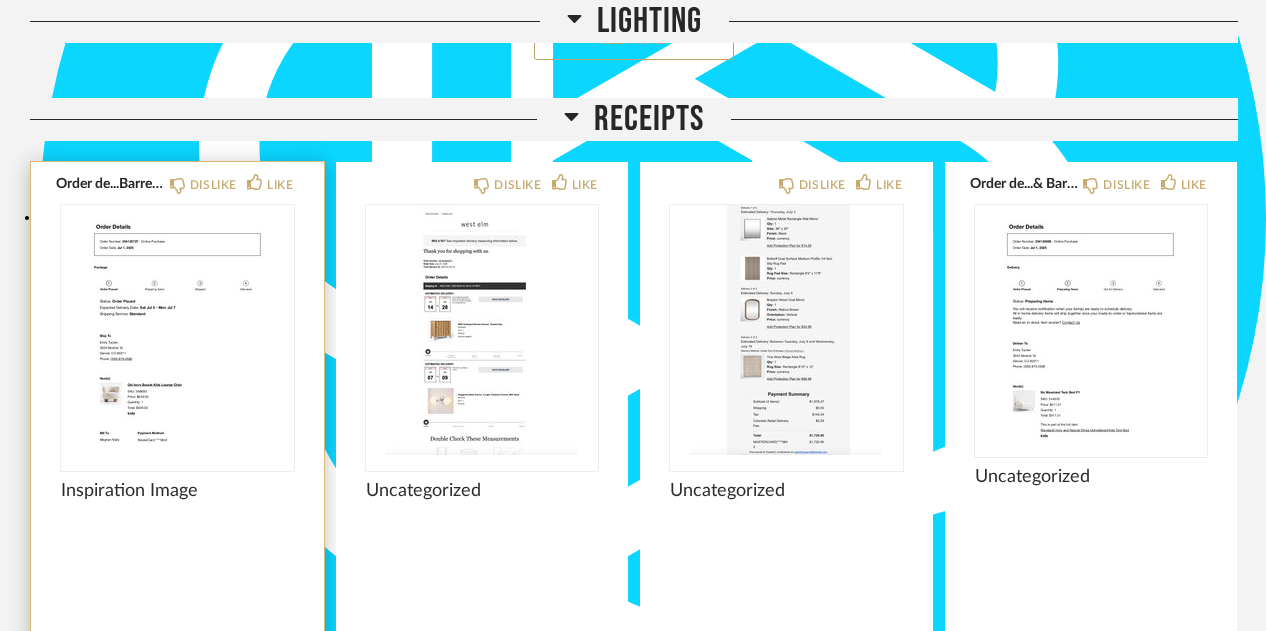 click 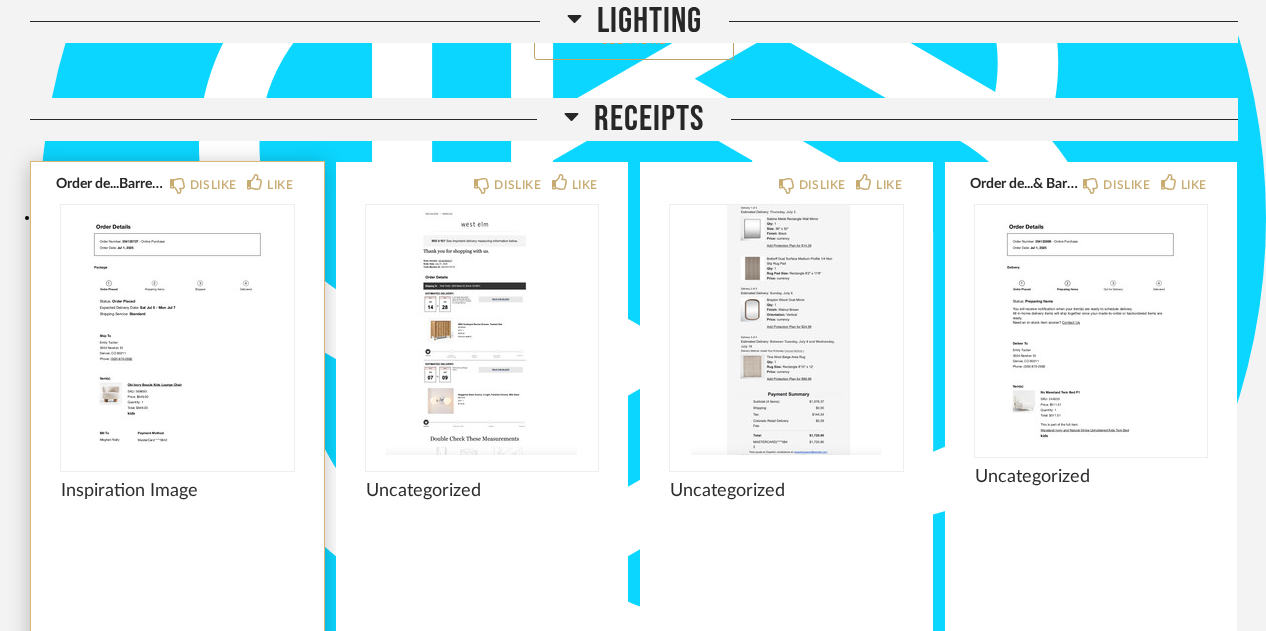 click at bounding box center [177, 330] 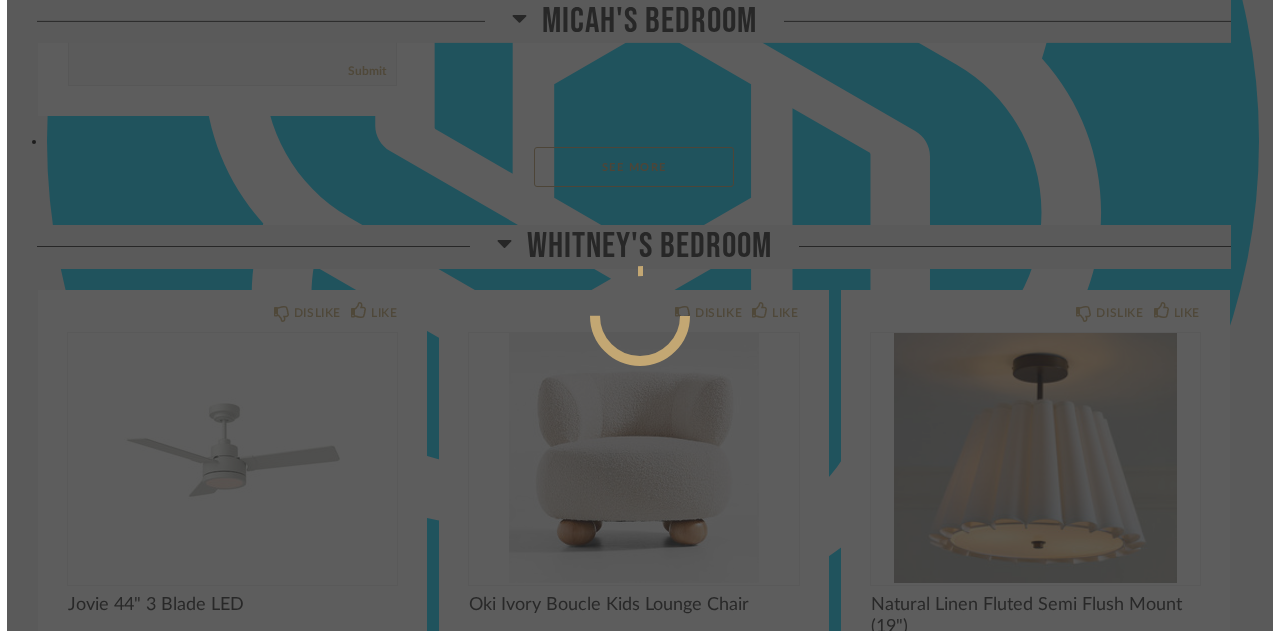 scroll, scrollTop: 0, scrollLeft: 0, axis: both 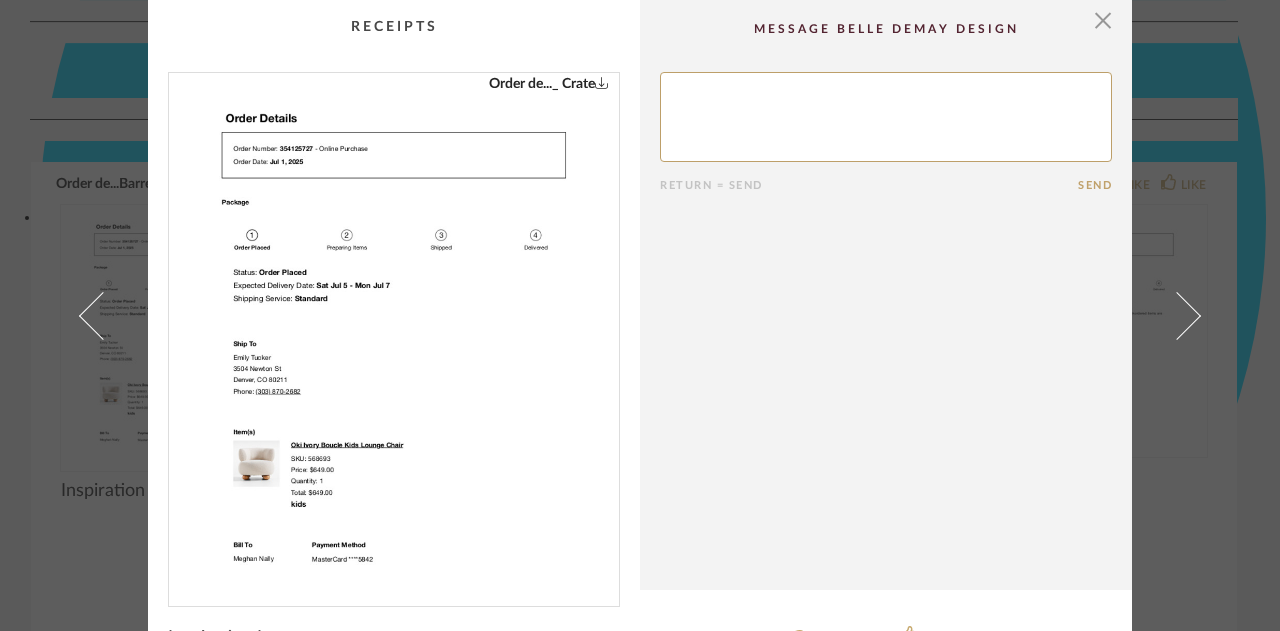 click on "Order de..._ Crate" at bounding box center (549, 84) 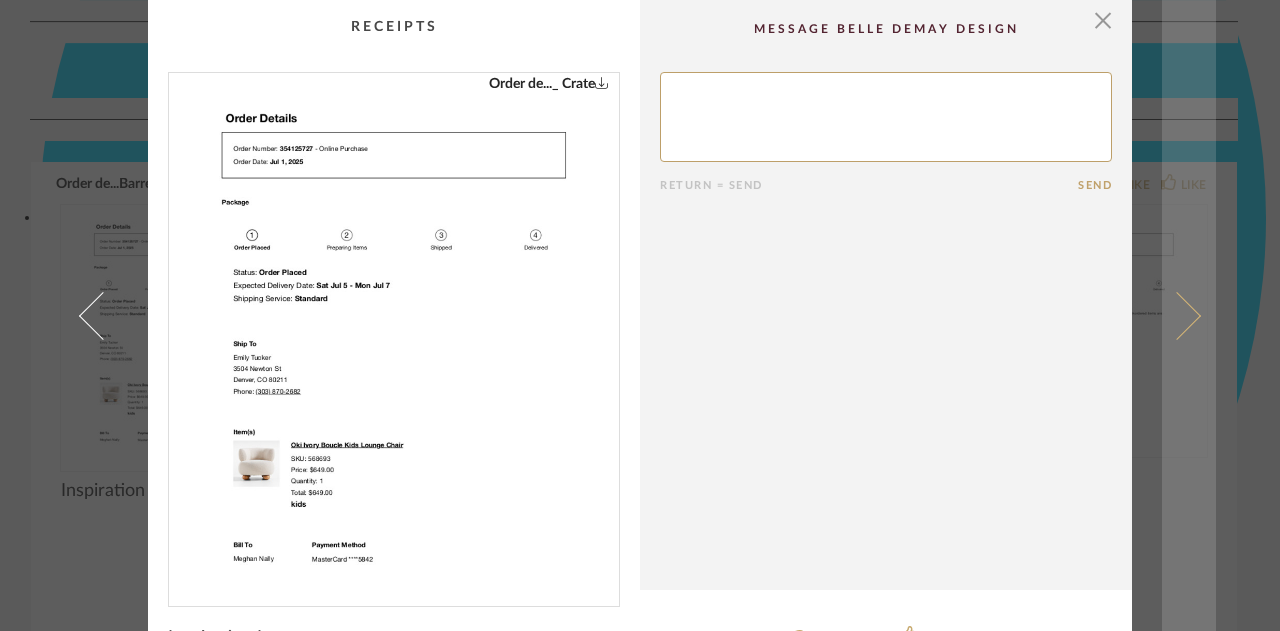 click at bounding box center (1177, 315) 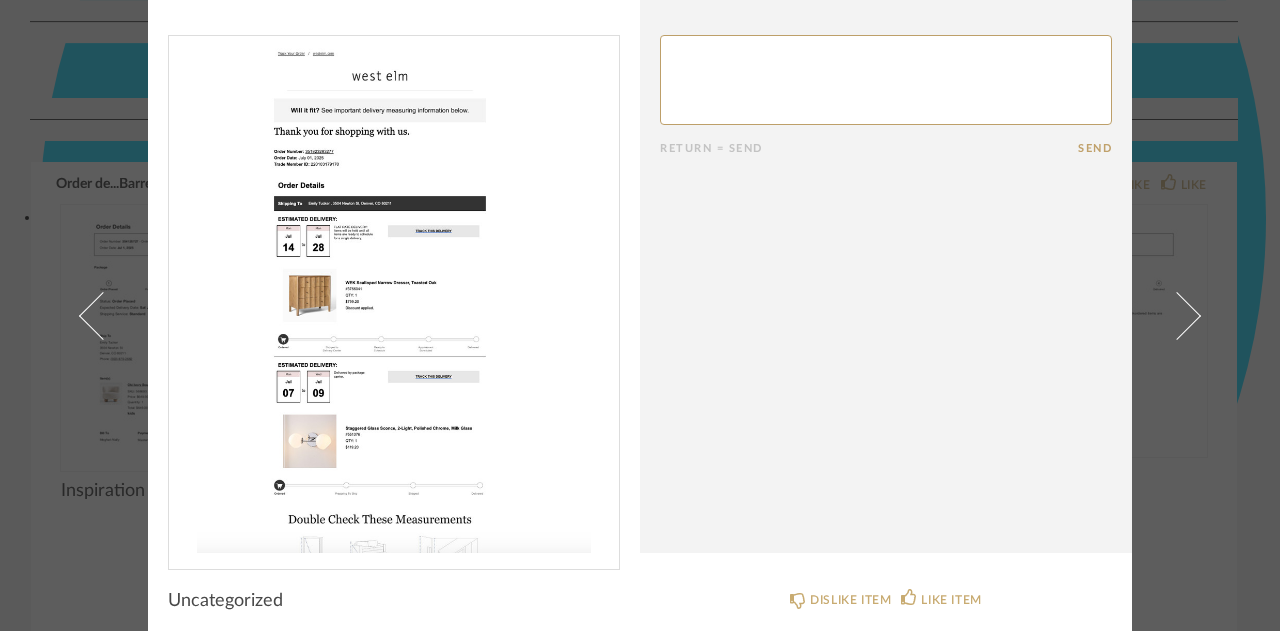 scroll, scrollTop: 47, scrollLeft: 0, axis: vertical 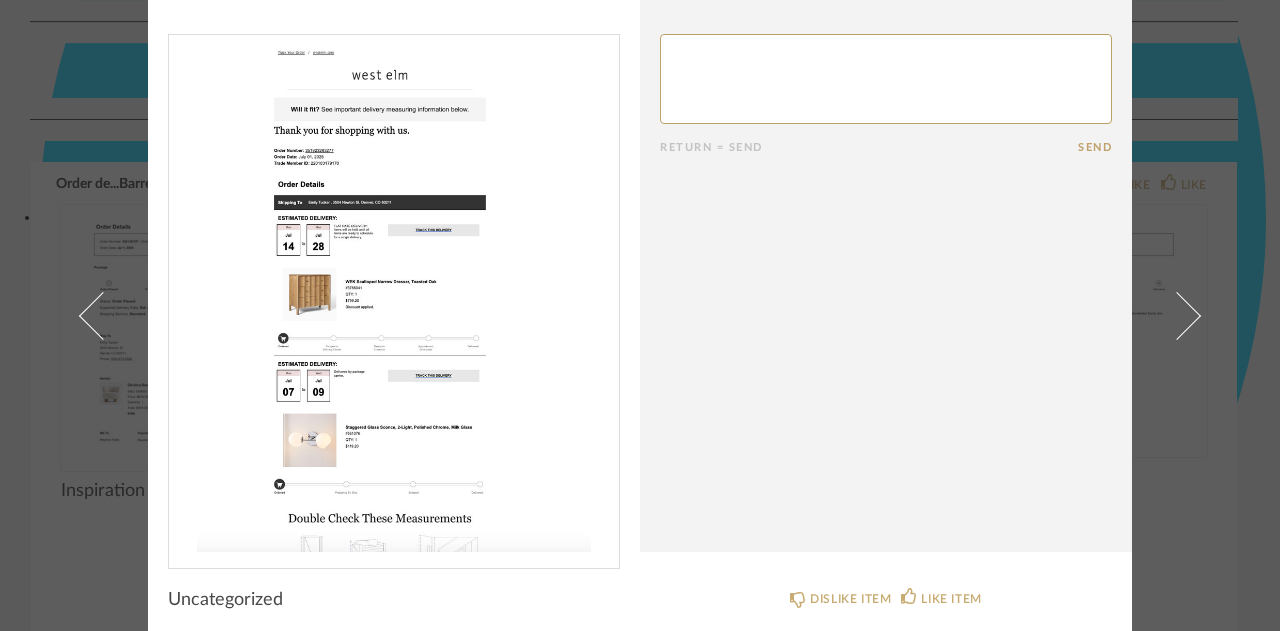 click at bounding box center (394, 293) 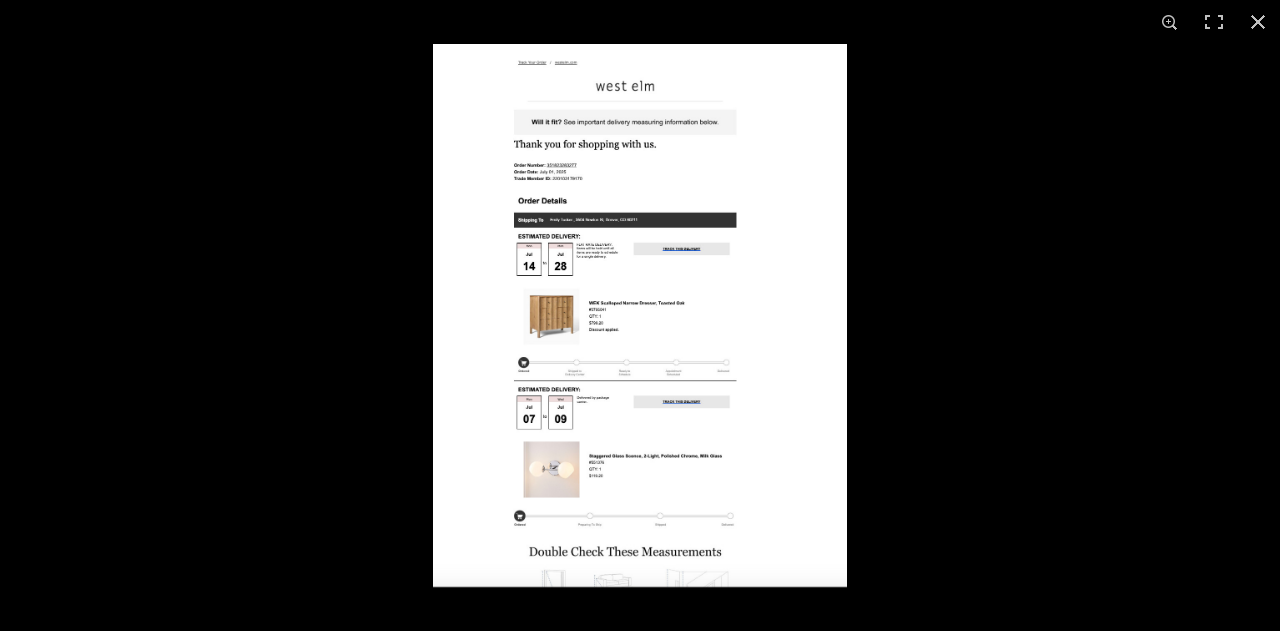 click at bounding box center (640, 315) 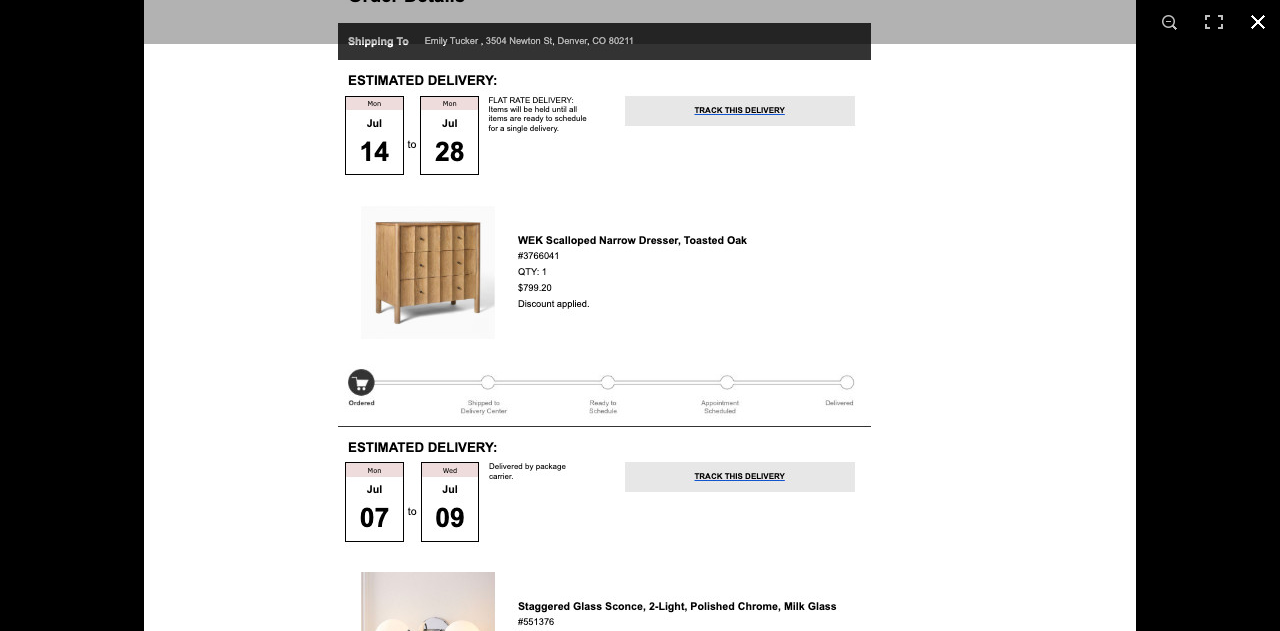 click at bounding box center (1258, 22) 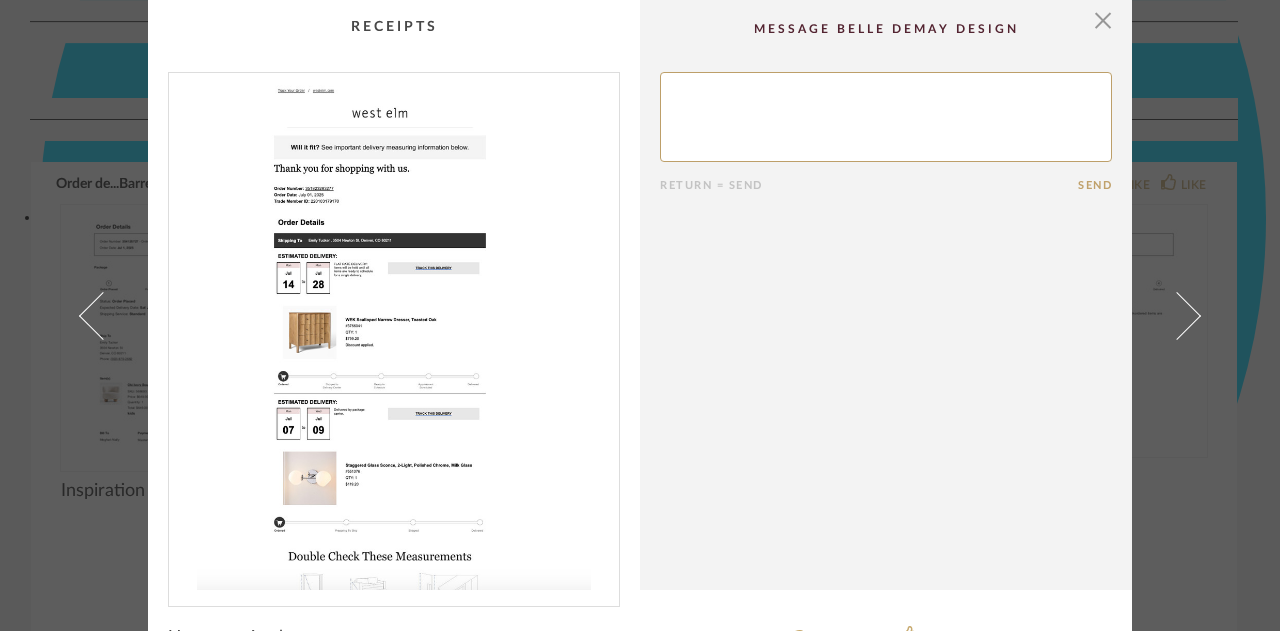 scroll, scrollTop: 51, scrollLeft: 0, axis: vertical 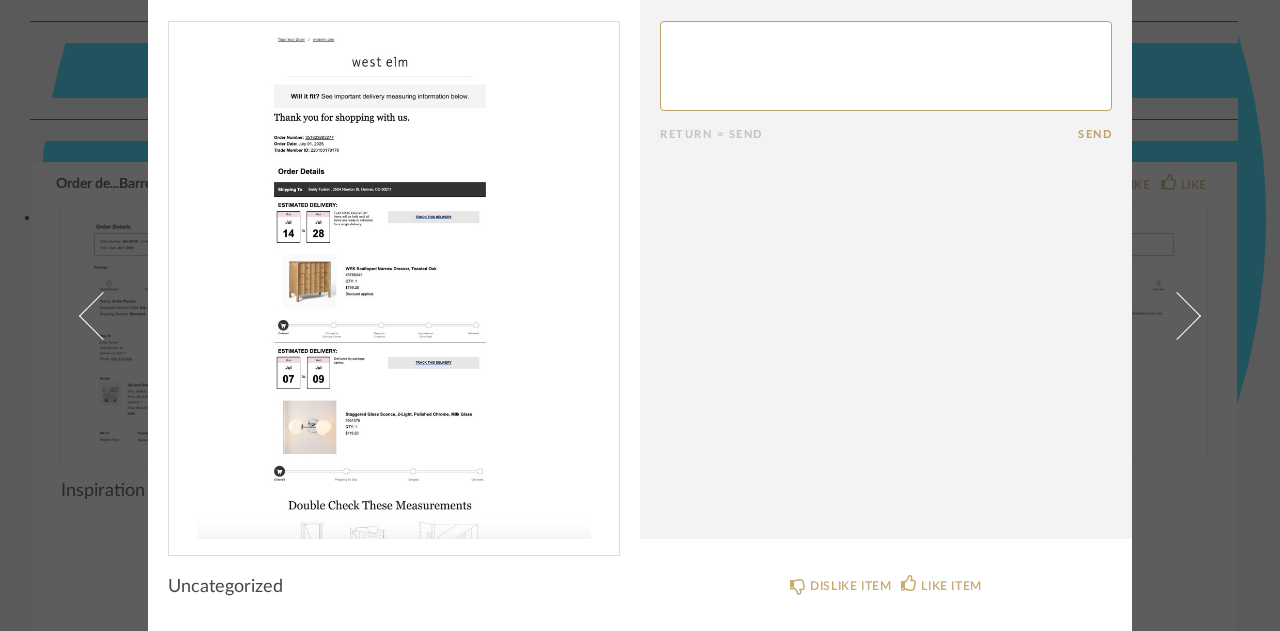 click on "×      Return = Send  Send  Uncategorized DISLIKE ITEM LIKE ITEM" at bounding box center [640, 290] 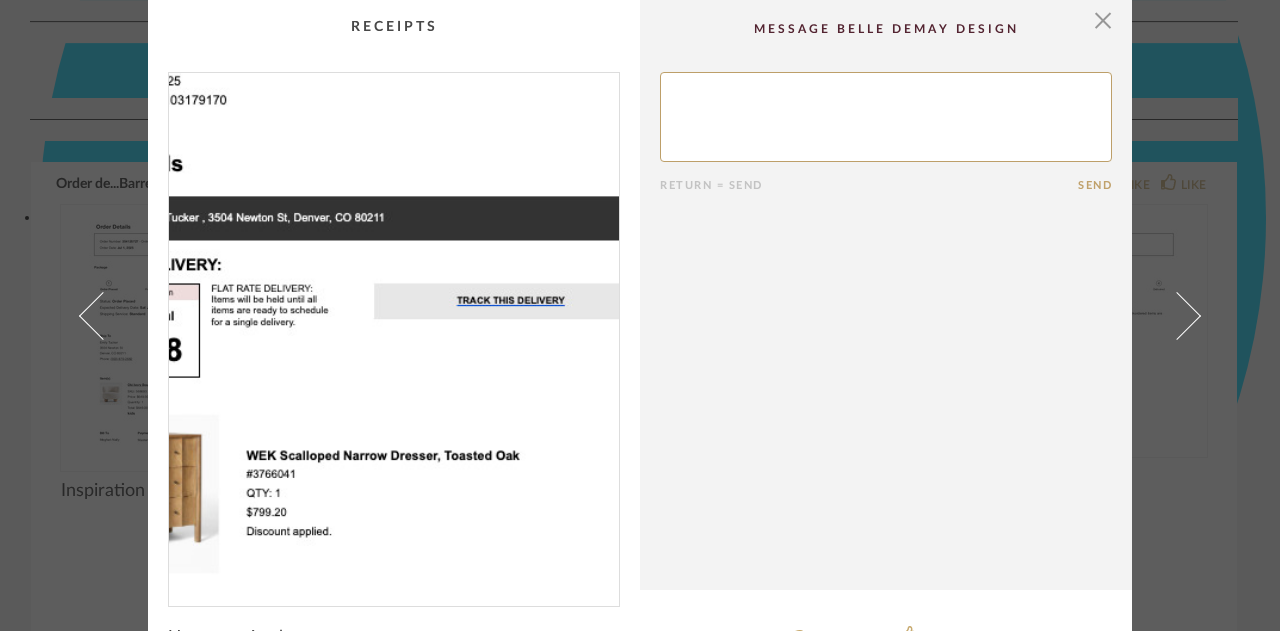 click at bounding box center [394, 331] 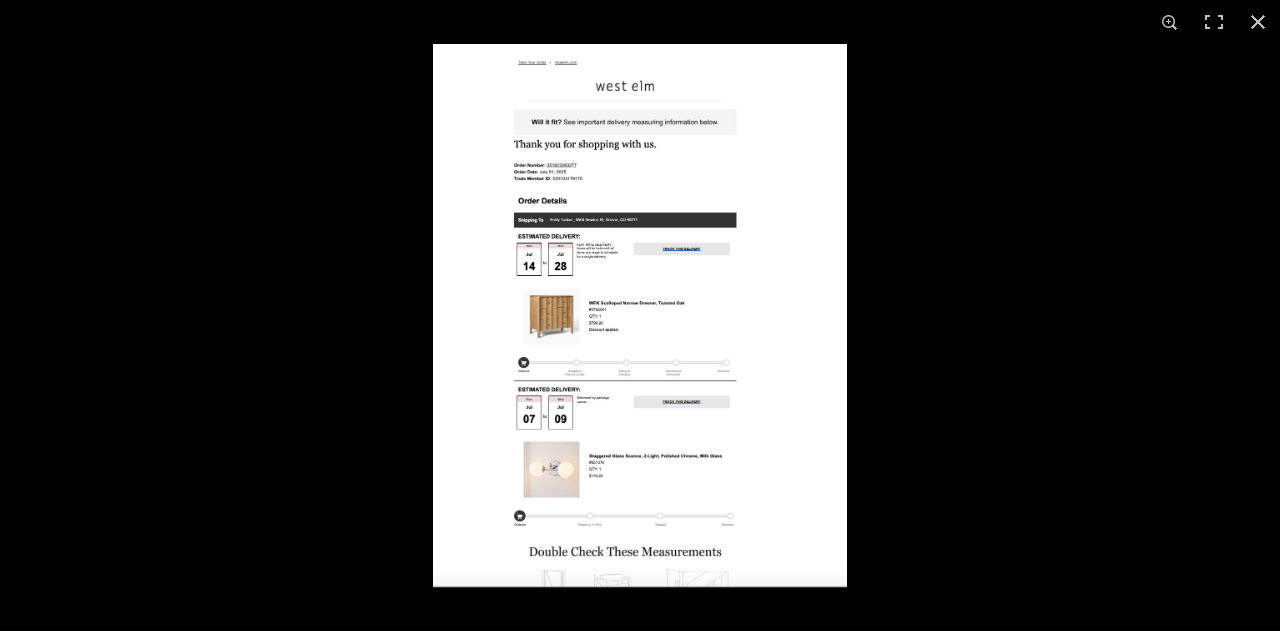 click at bounding box center [640, 315] 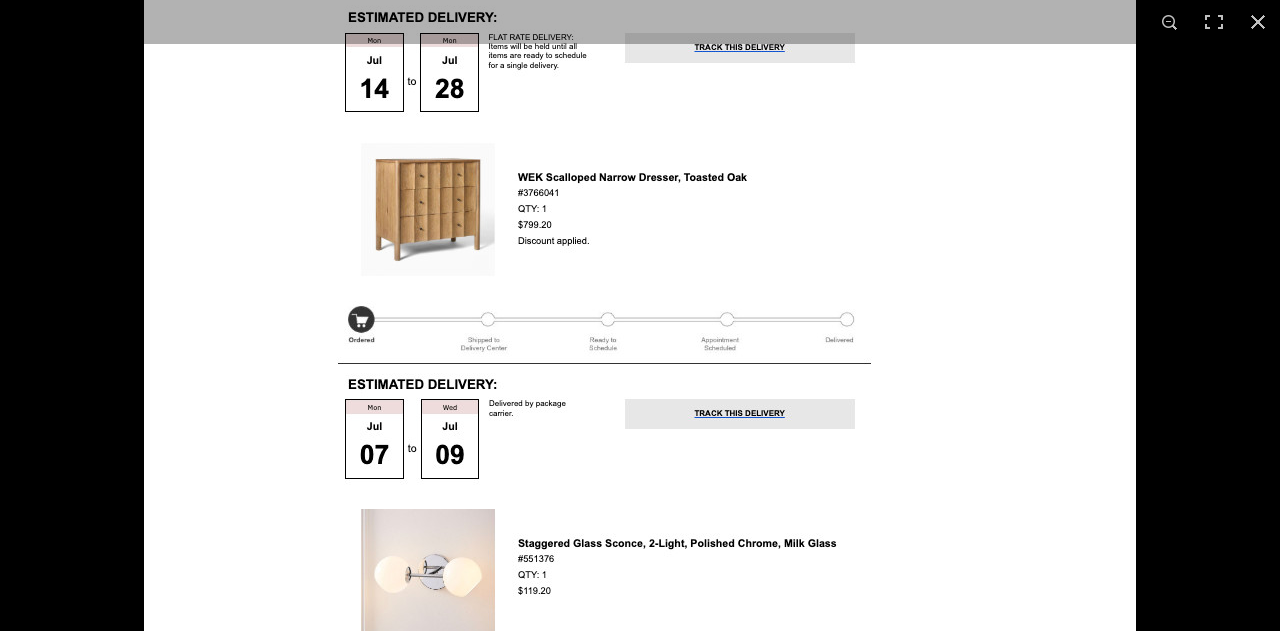 click at bounding box center [640, 207] 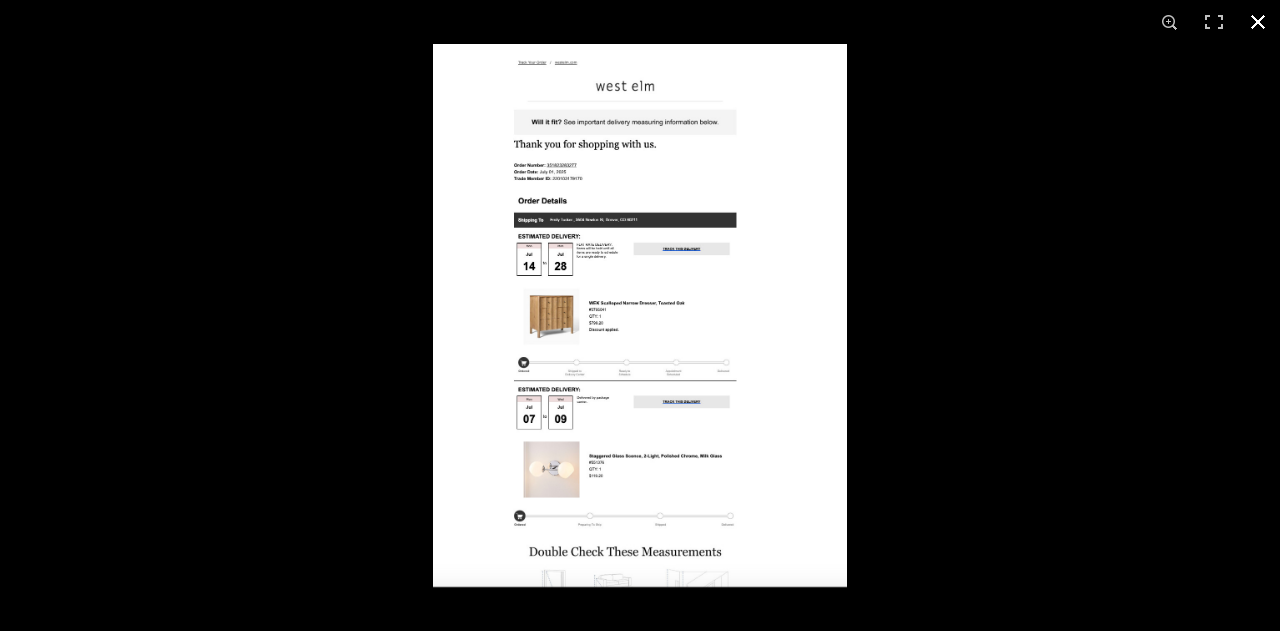 click at bounding box center [1258, 22] 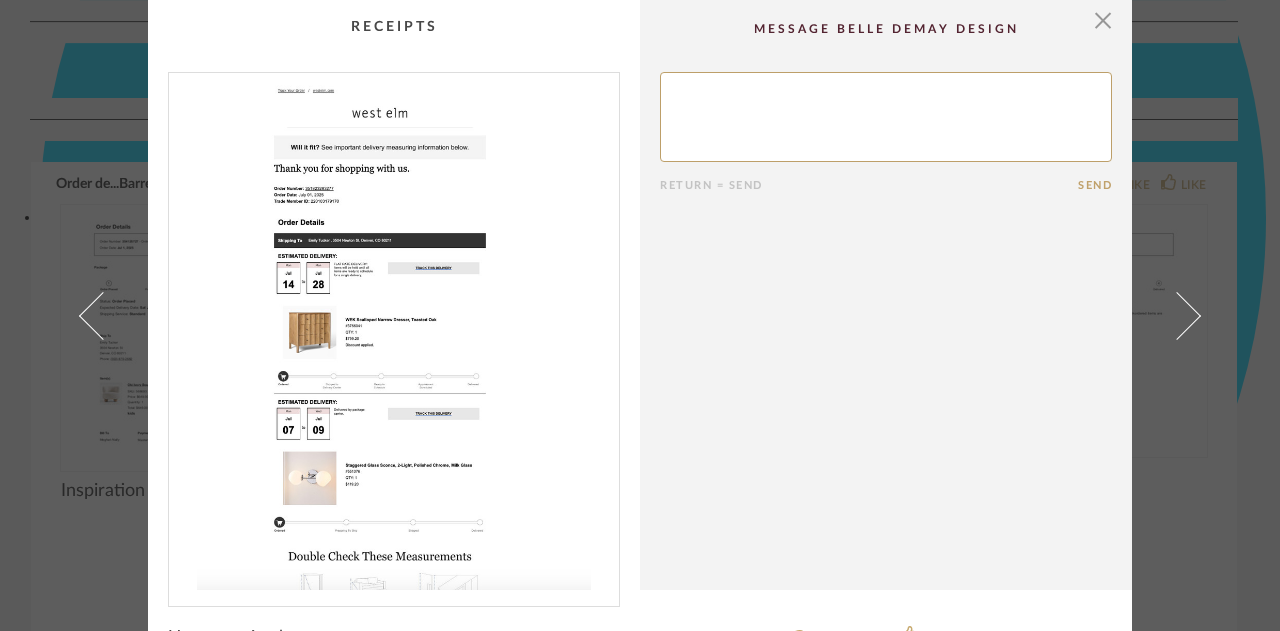 scroll, scrollTop: 51, scrollLeft: 0, axis: vertical 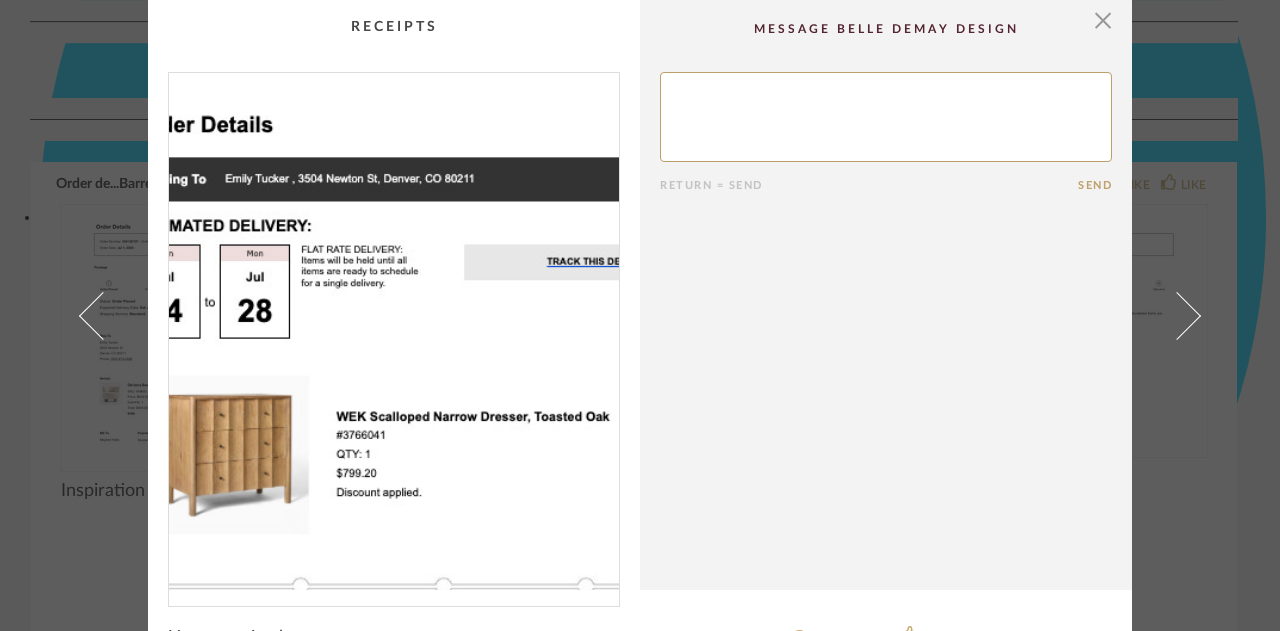 click at bounding box center [394, 331] 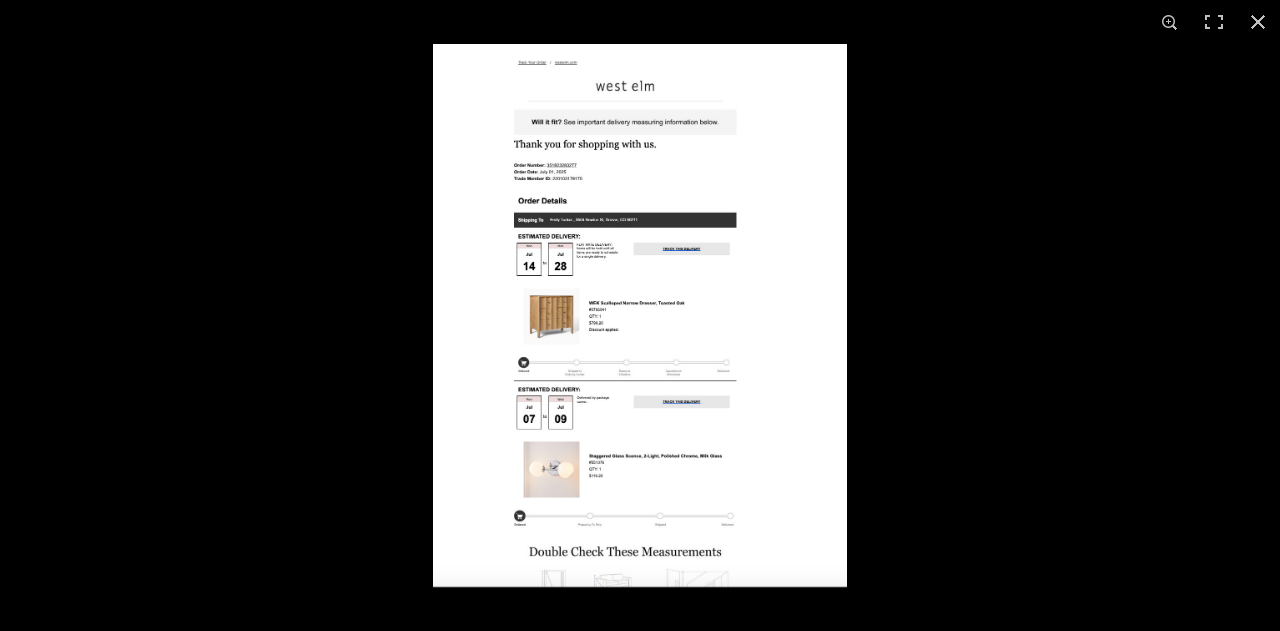 click at bounding box center (640, 315) 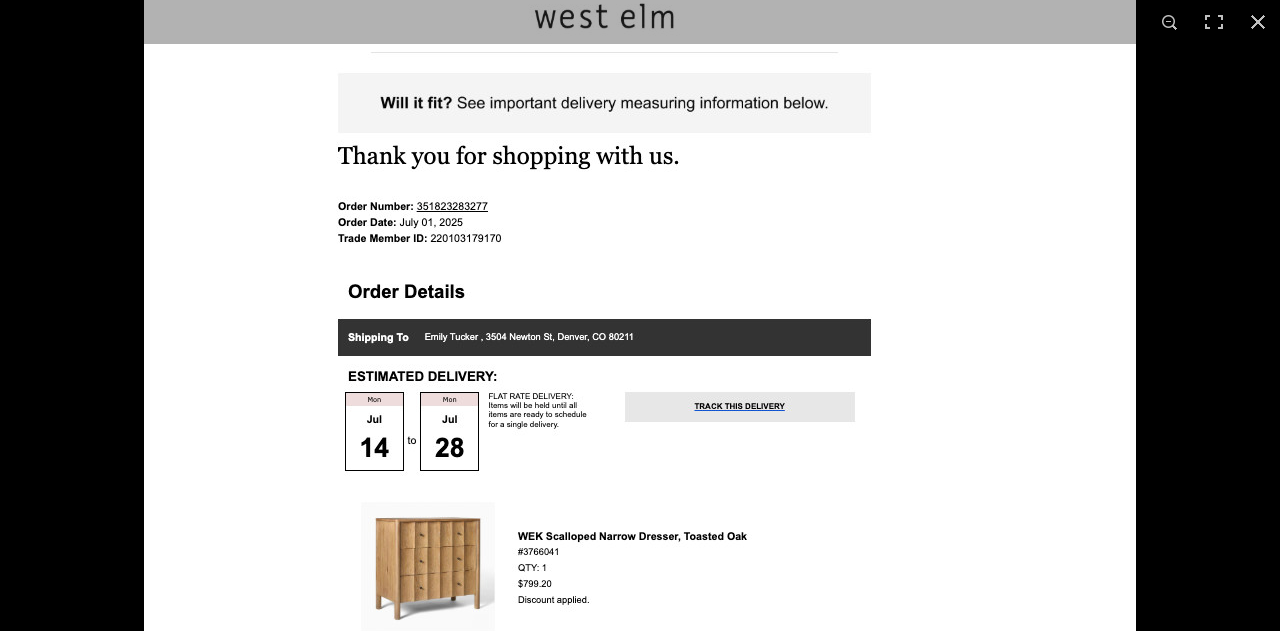 click at bounding box center [640, 566] 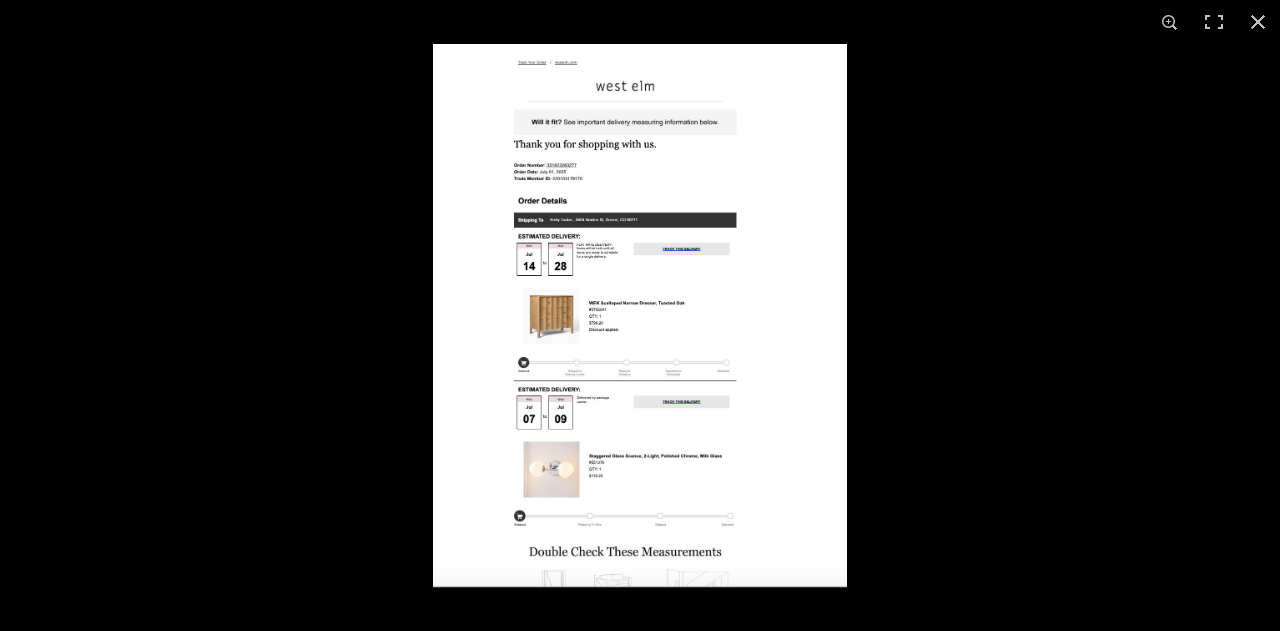 click at bounding box center (640, 315) 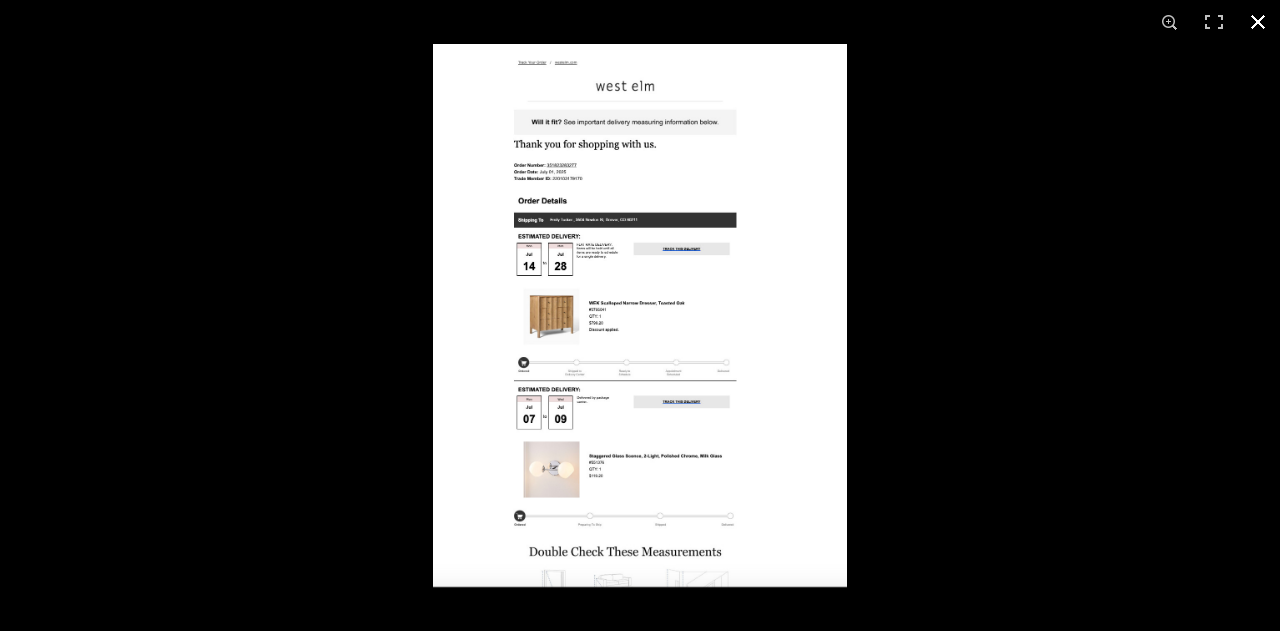 click at bounding box center [1258, 22] 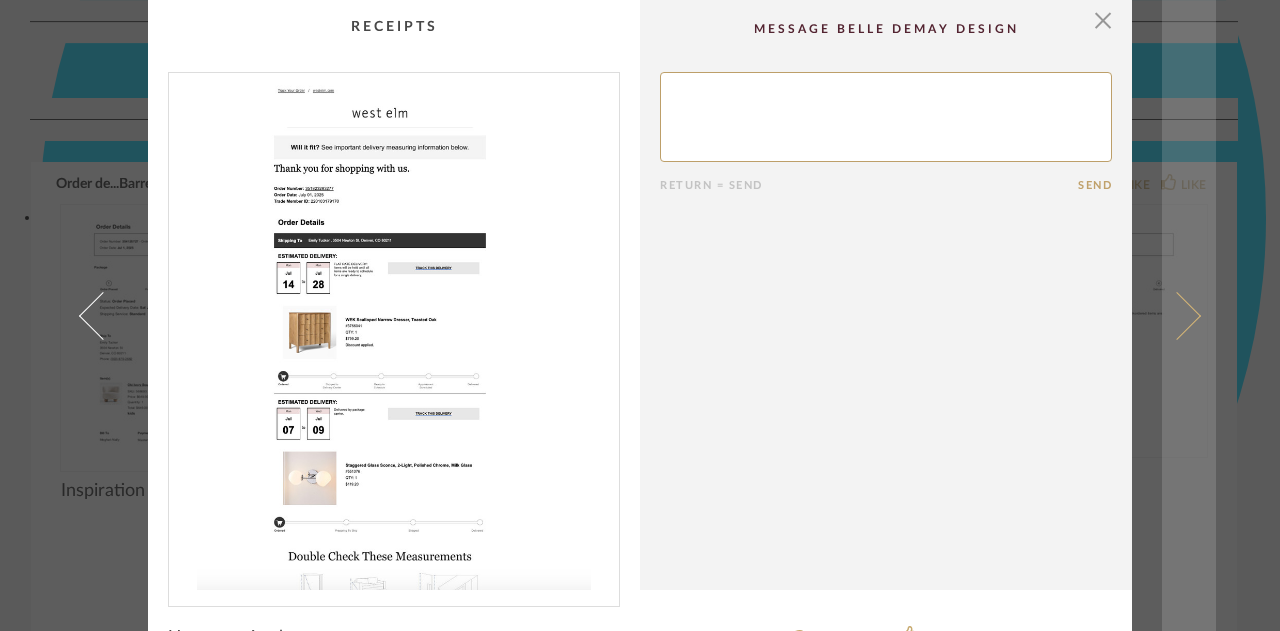 click at bounding box center [1189, 315] 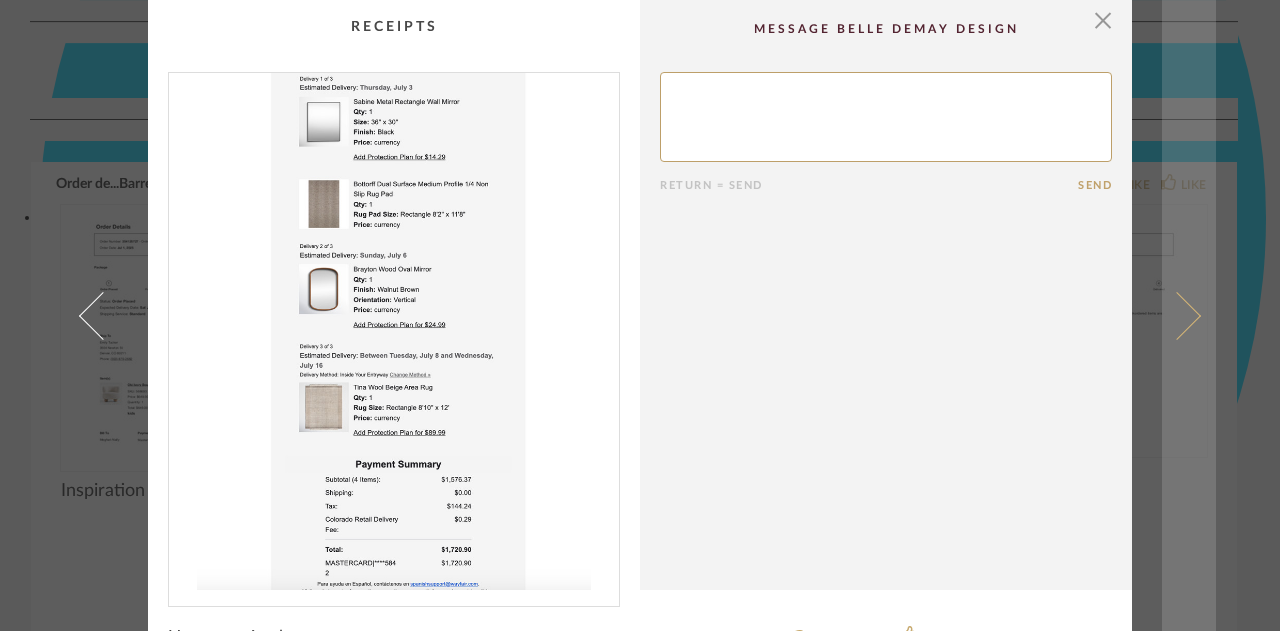 click at bounding box center (1189, 315) 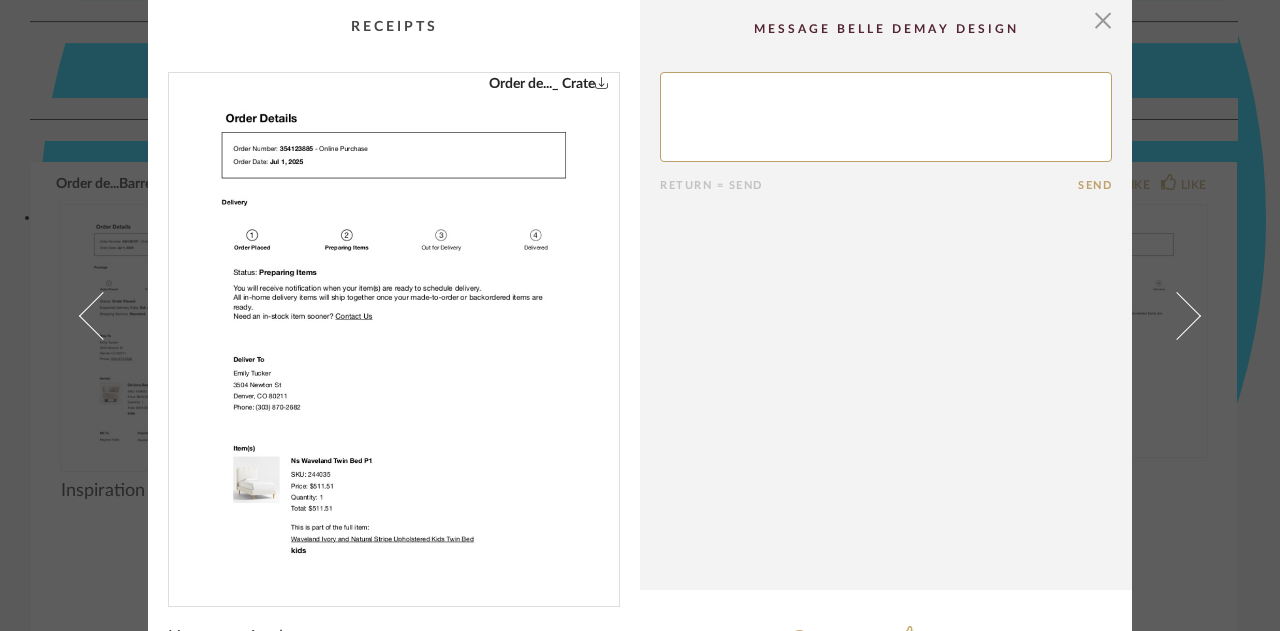 scroll, scrollTop: 7, scrollLeft: 0, axis: vertical 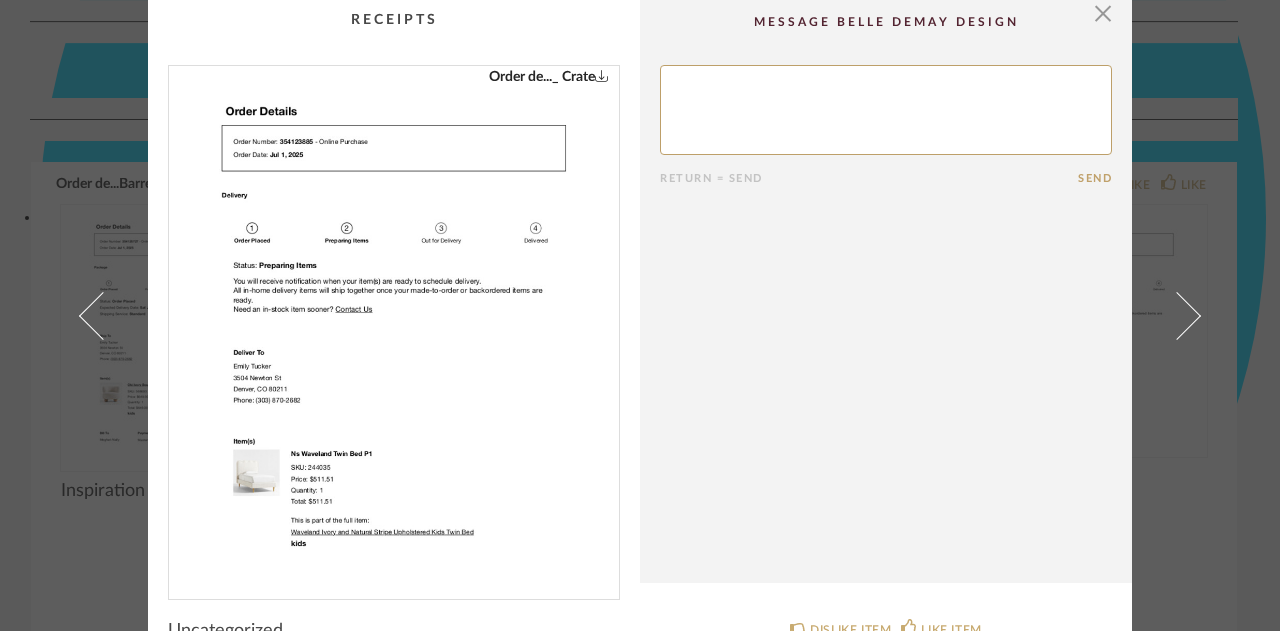 click on "Order de..._ Crate" at bounding box center (549, 77) 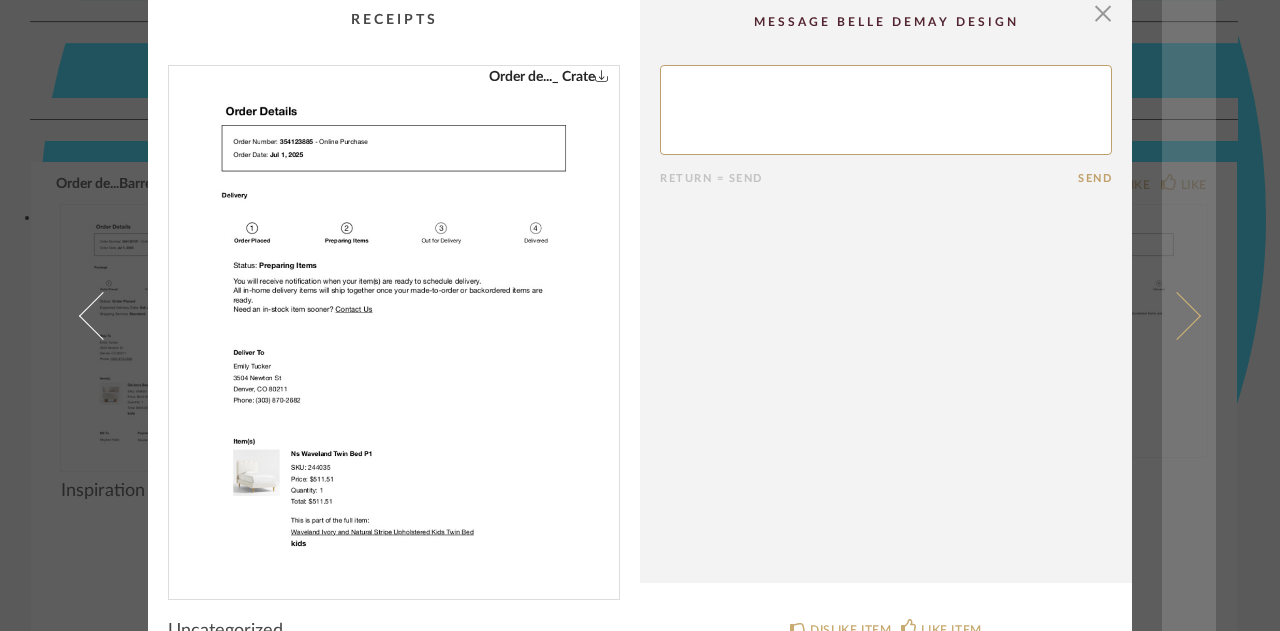 click at bounding box center (1177, 315) 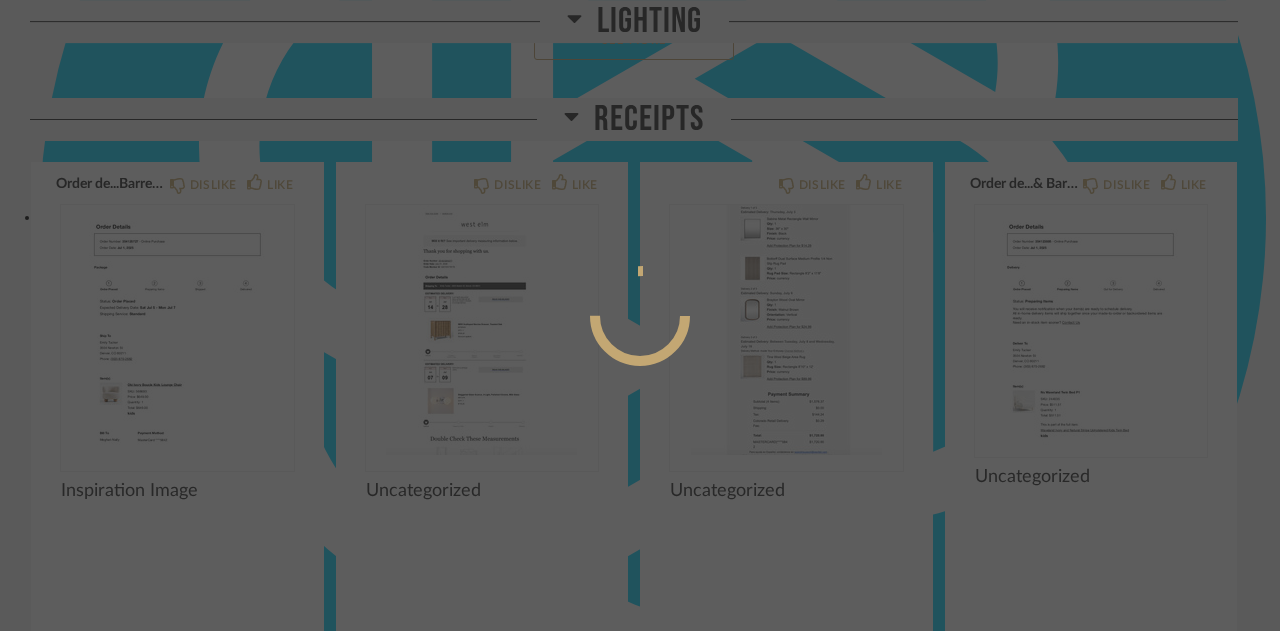 scroll, scrollTop: 0, scrollLeft: 0, axis: both 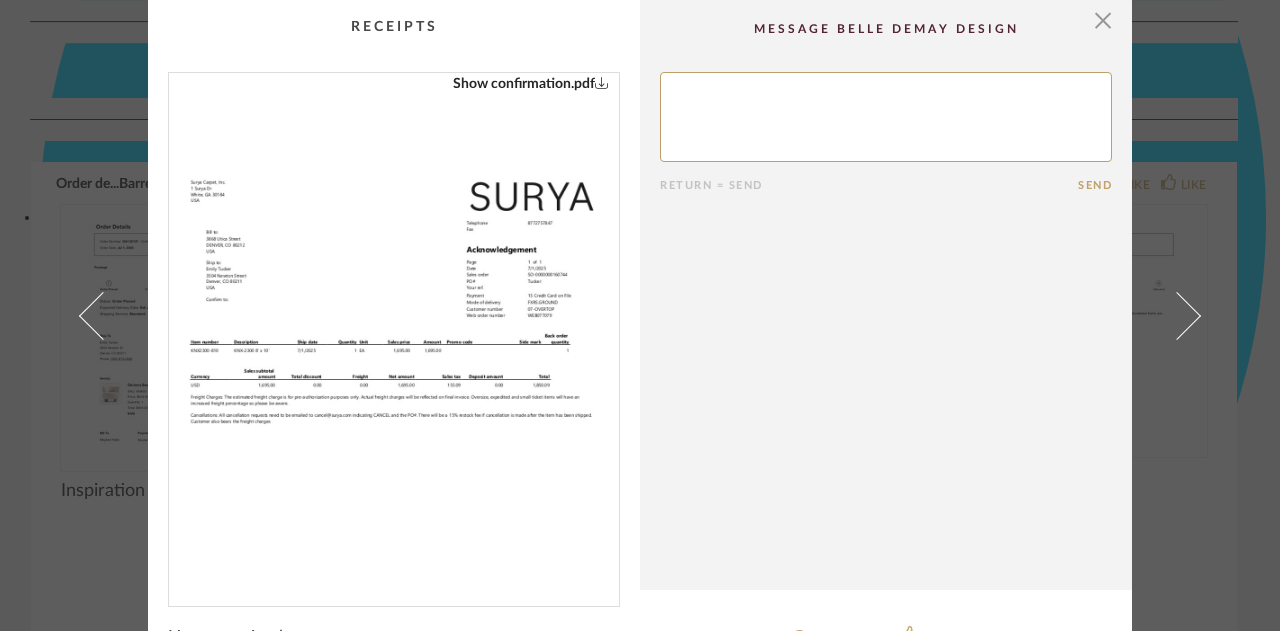 click at bounding box center [394, 331] 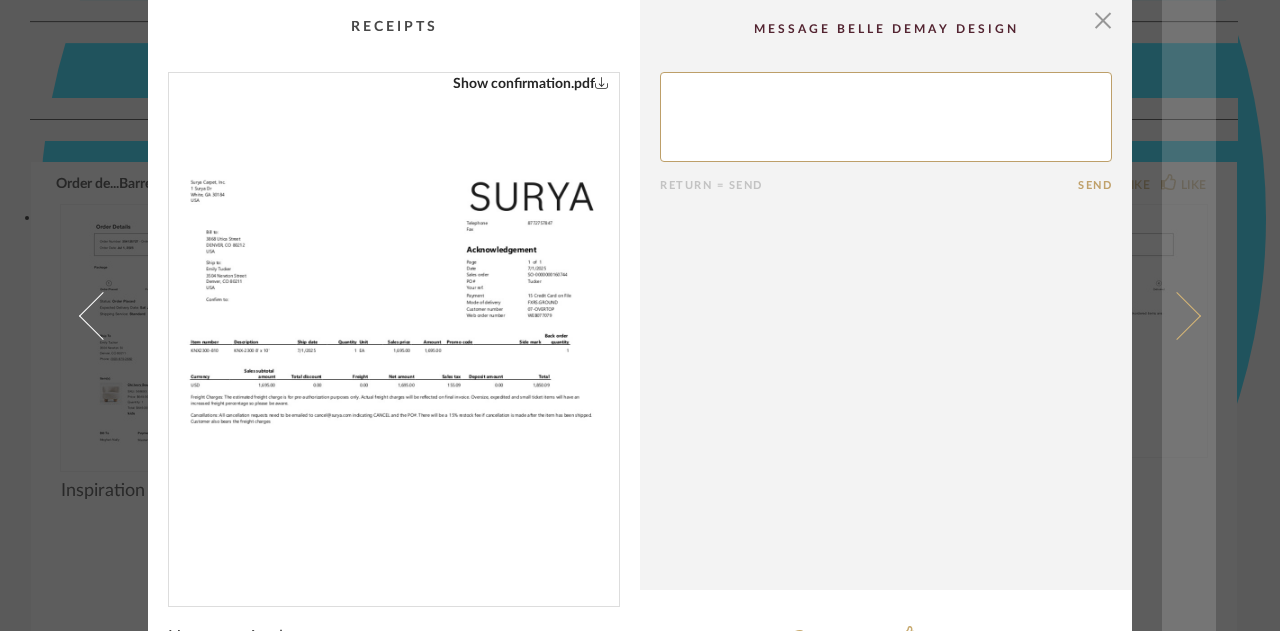 click at bounding box center [1177, 315] 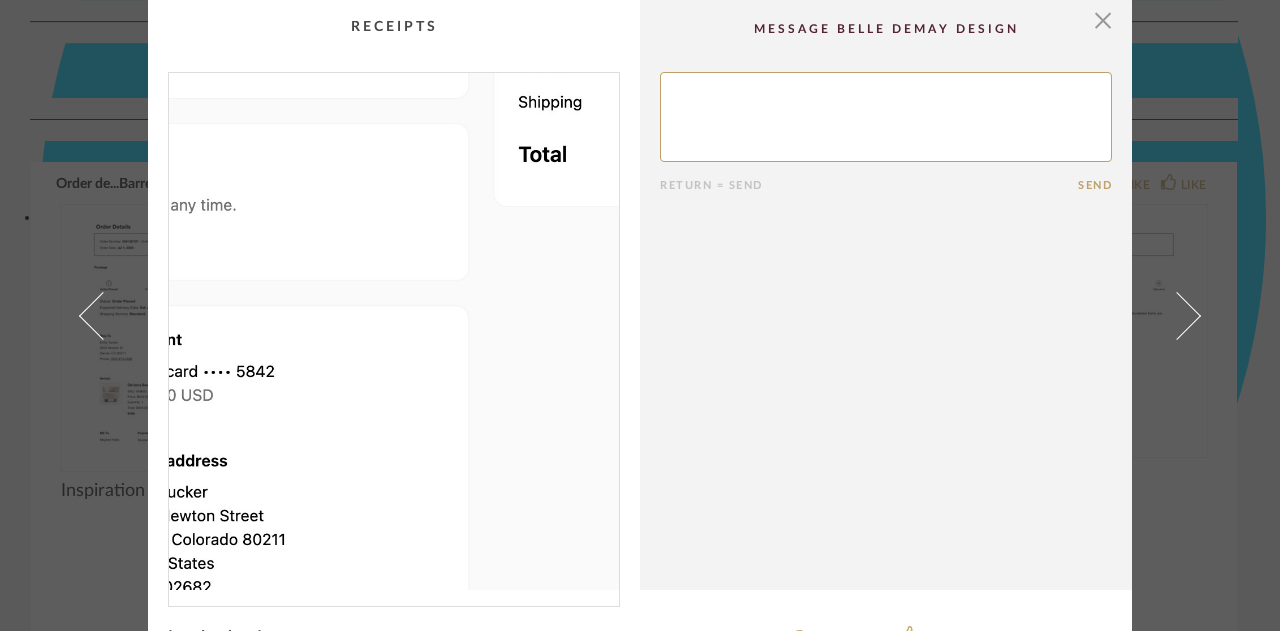 click at bounding box center (394, 331) 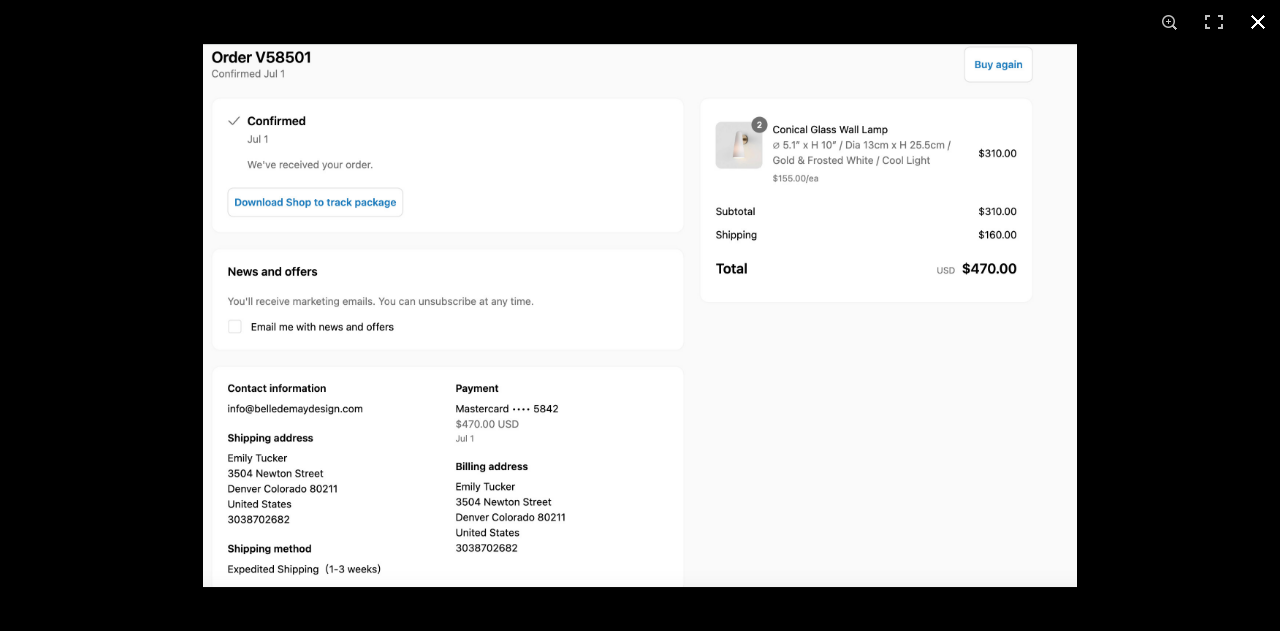 click at bounding box center [1258, 22] 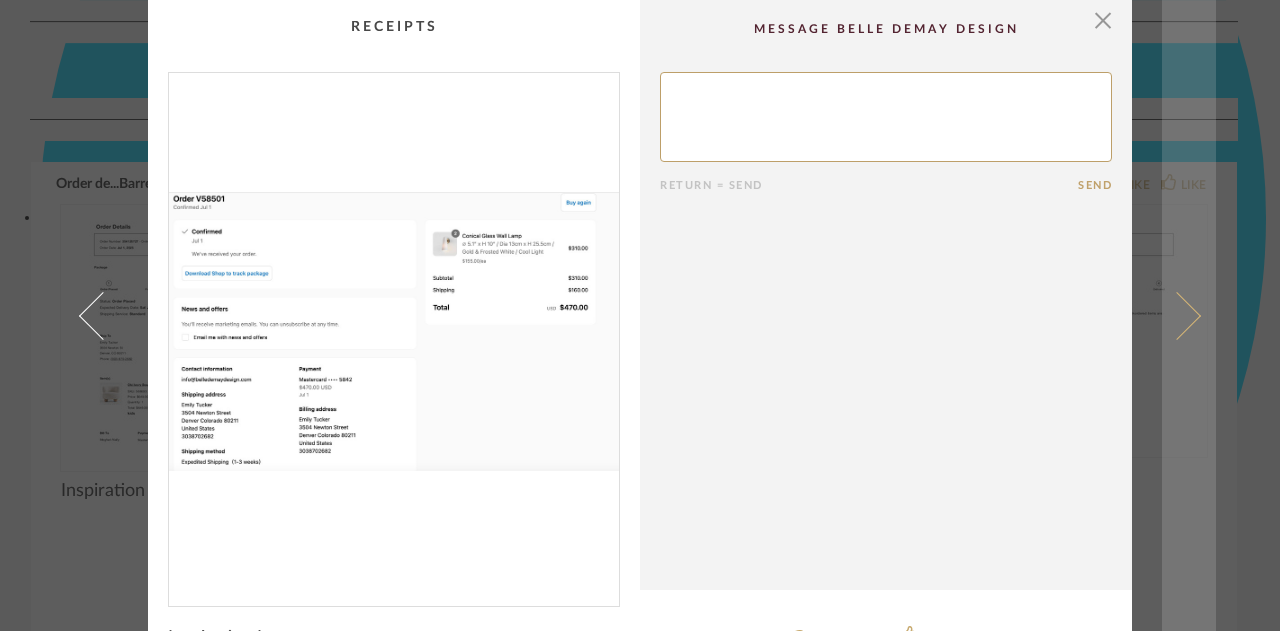 click at bounding box center [1177, 315] 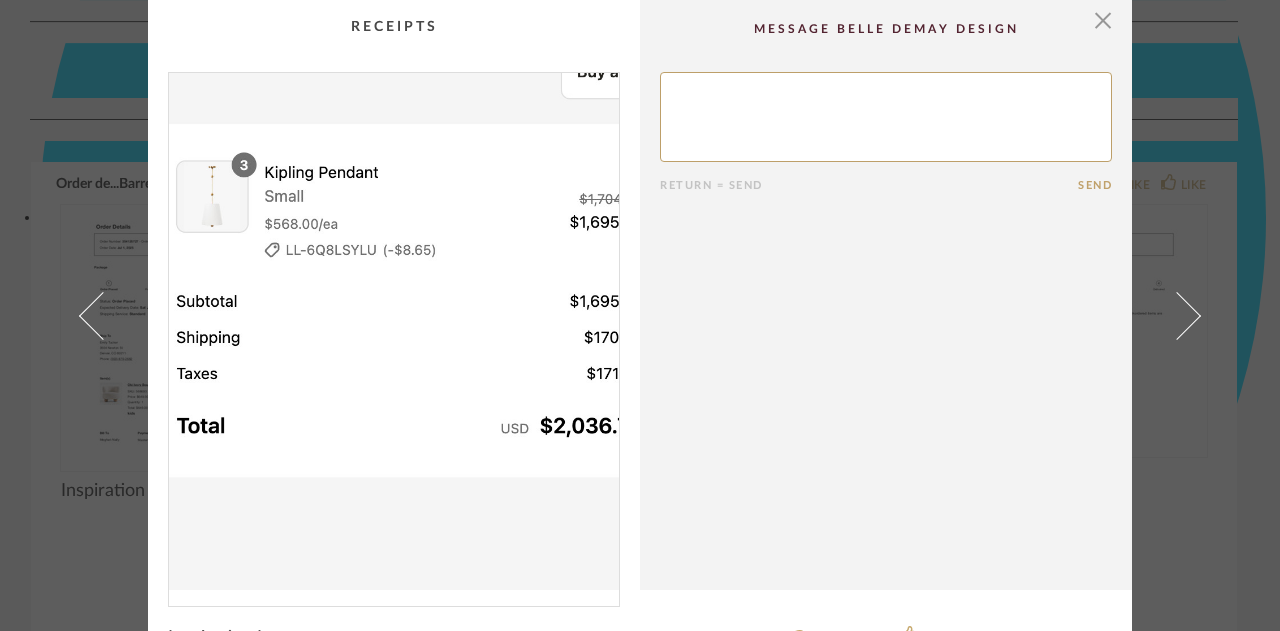 click at bounding box center [394, 331] 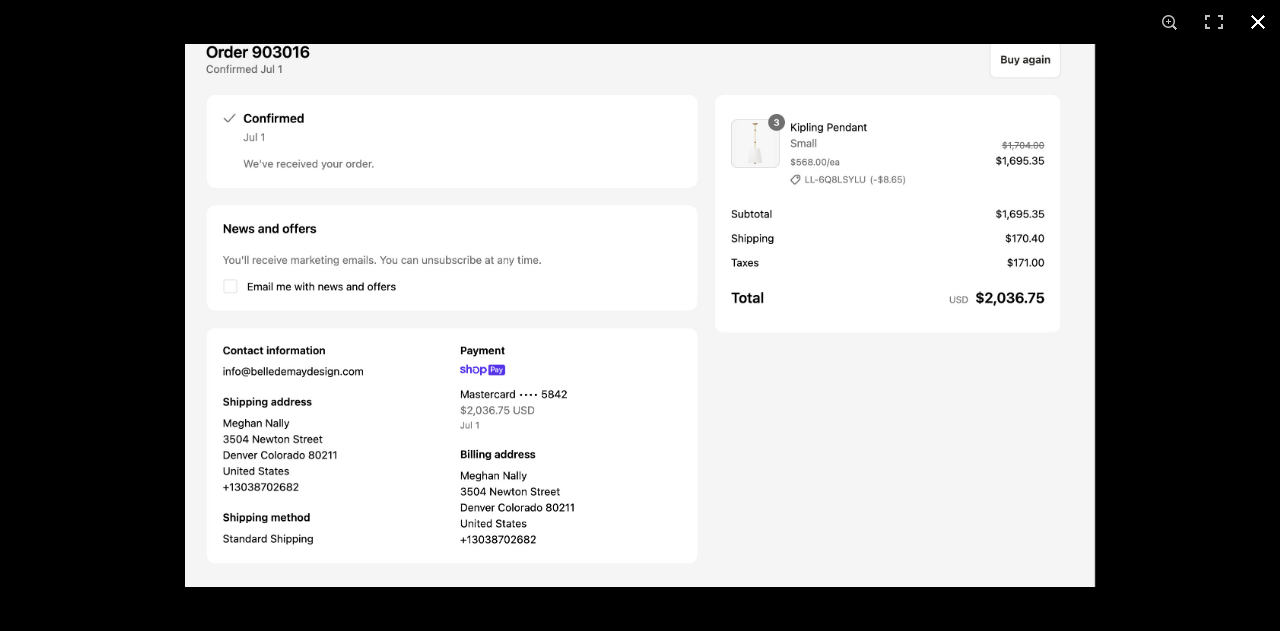 click at bounding box center (1258, 22) 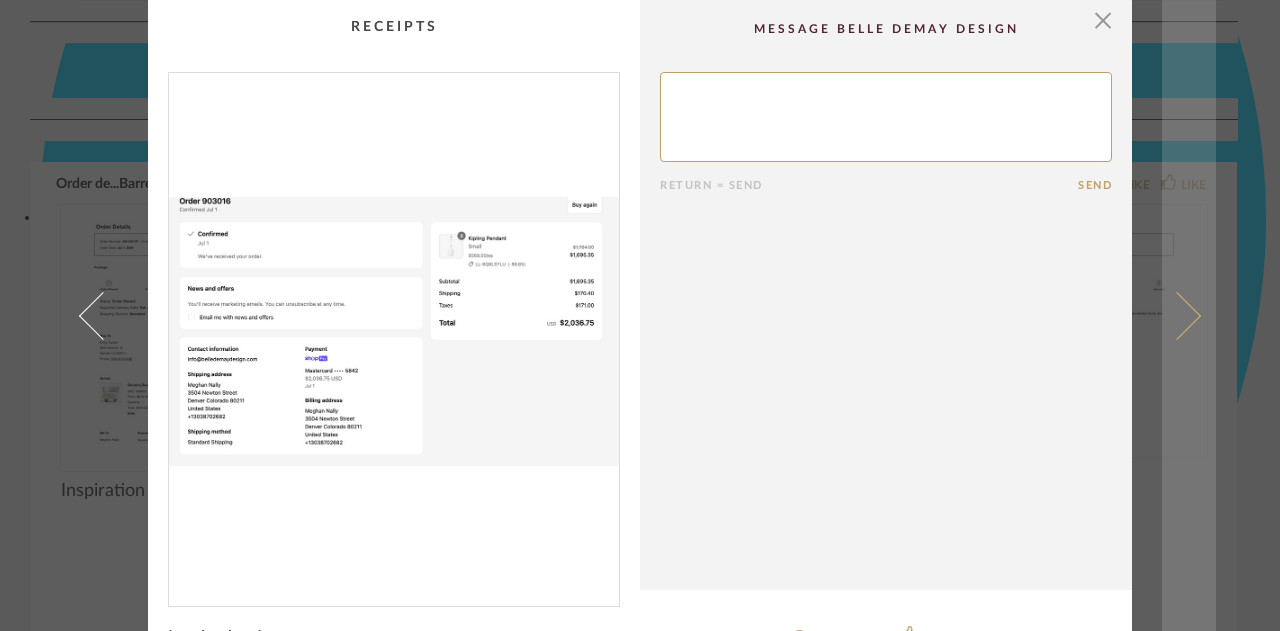 click at bounding box center (1177, 315) 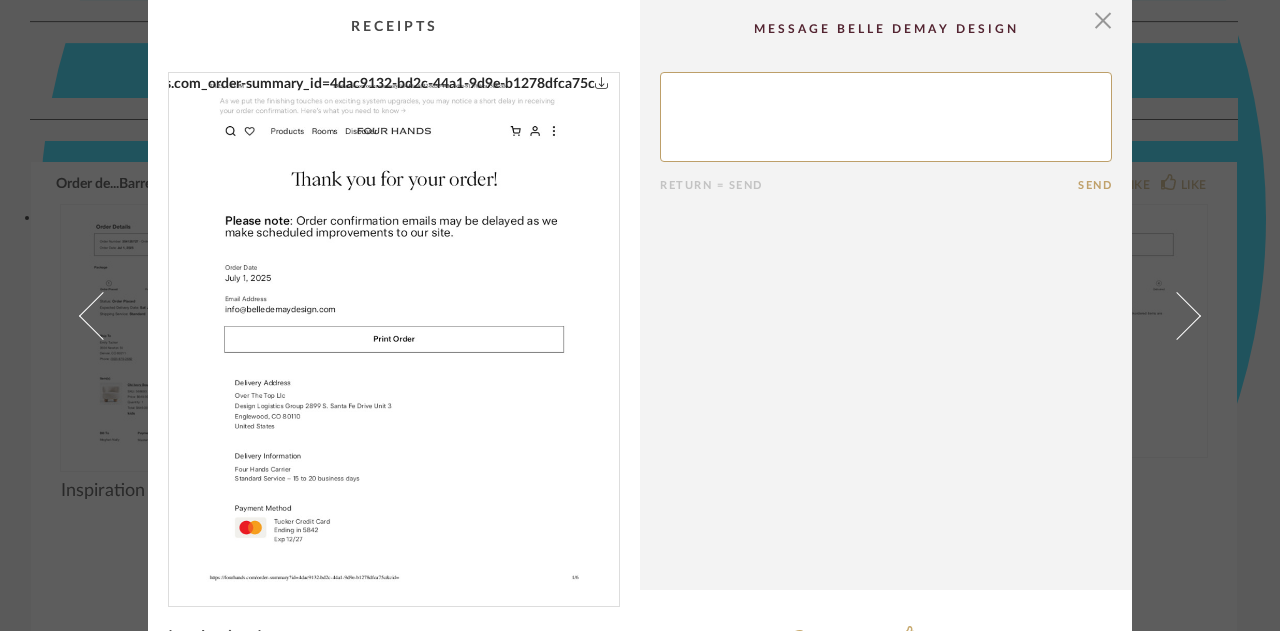 click at bounding box center [394, 331] 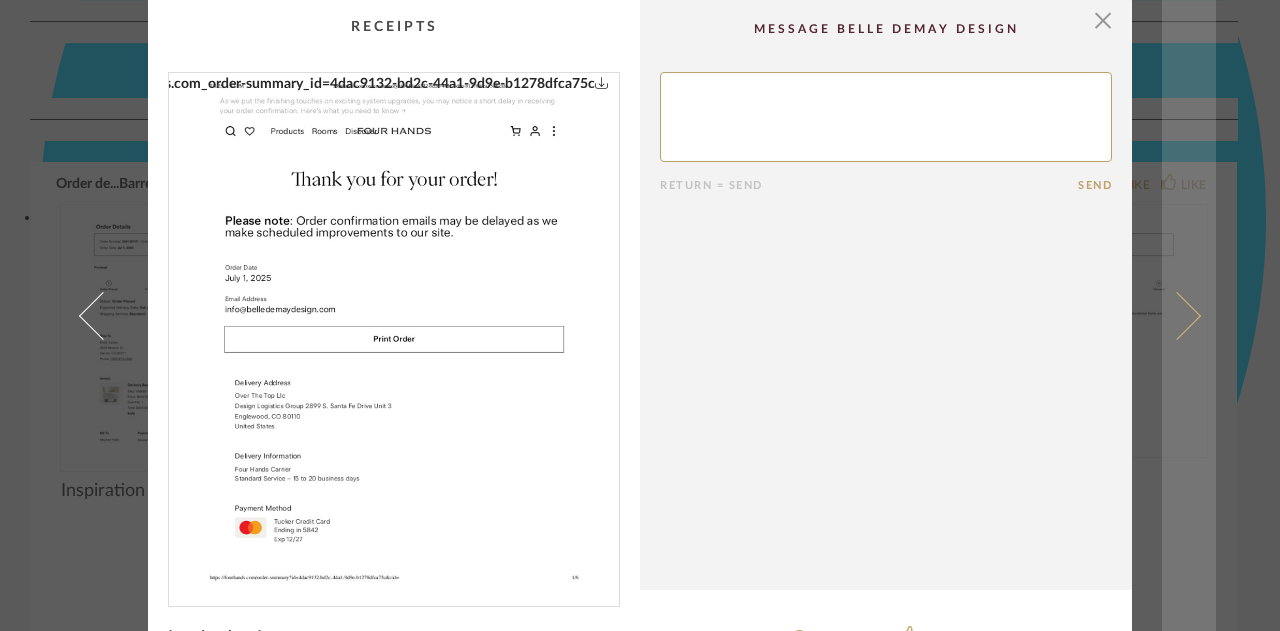 click at bounding box center (1189, 315) 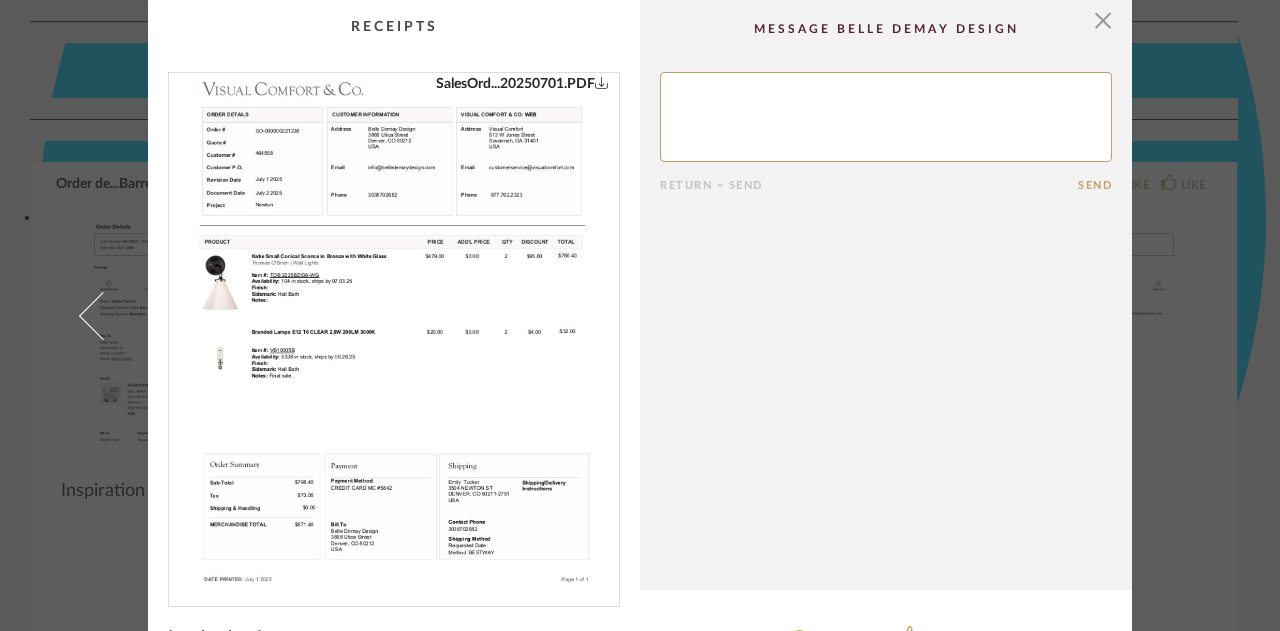 click at bounding box center (394, 331) 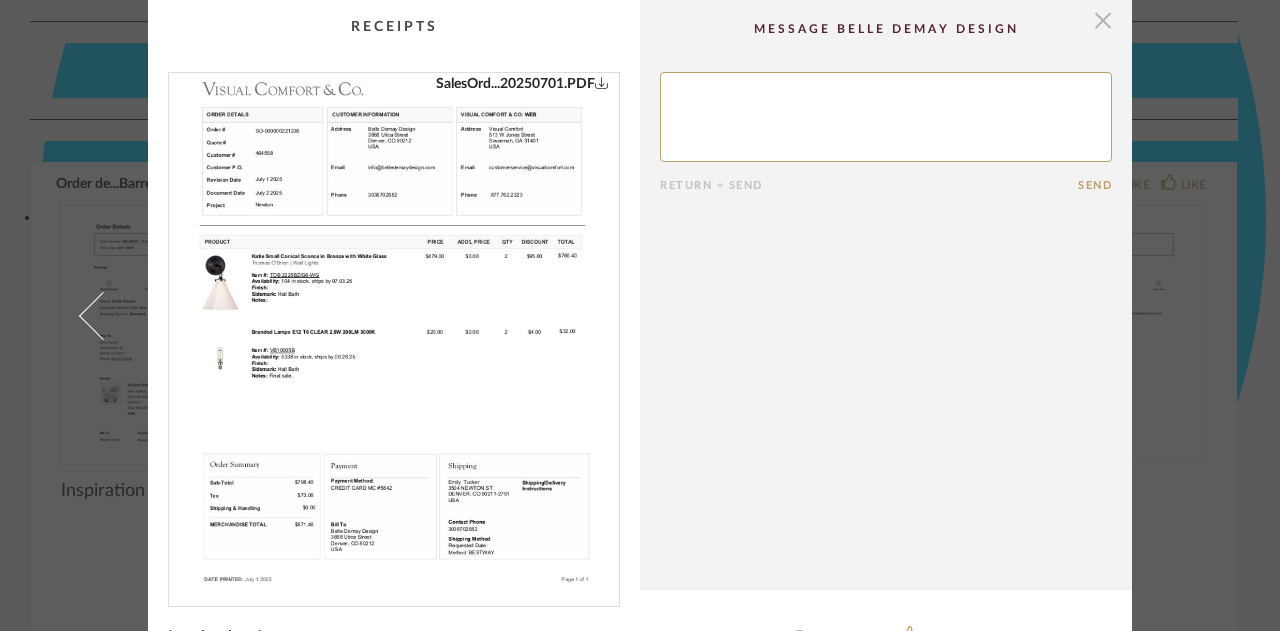 click at bounding box center [1103, 20] 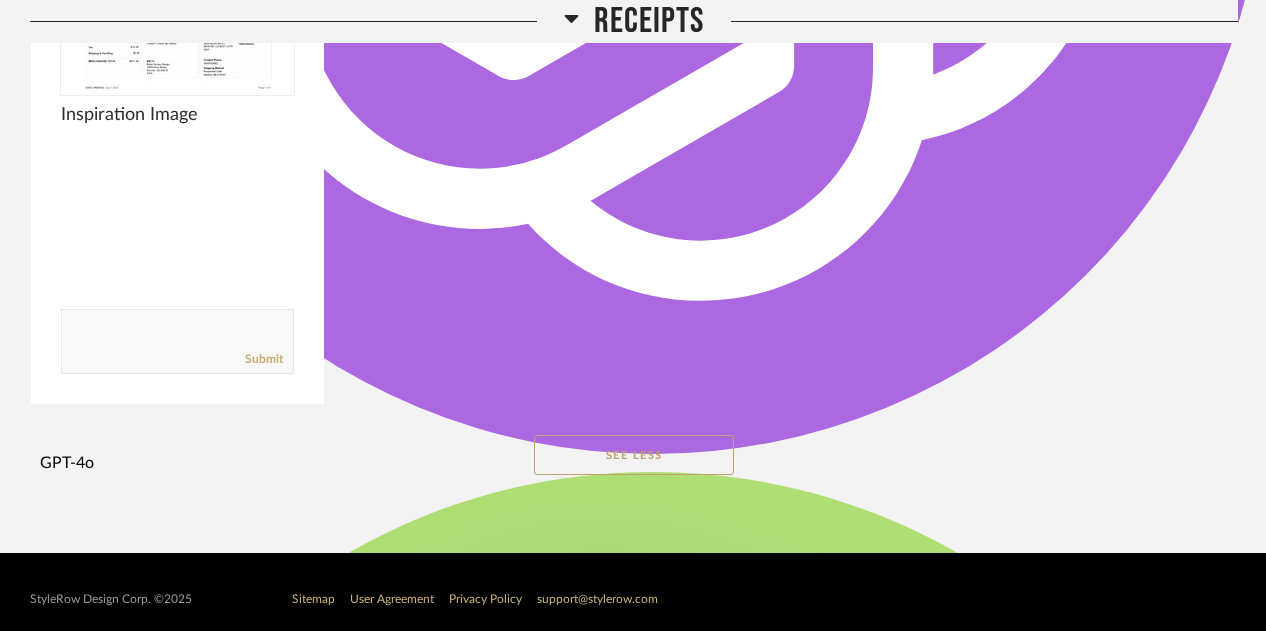 scroll, scrollTop: 9990, scrollLeft: 0, axis: vertical 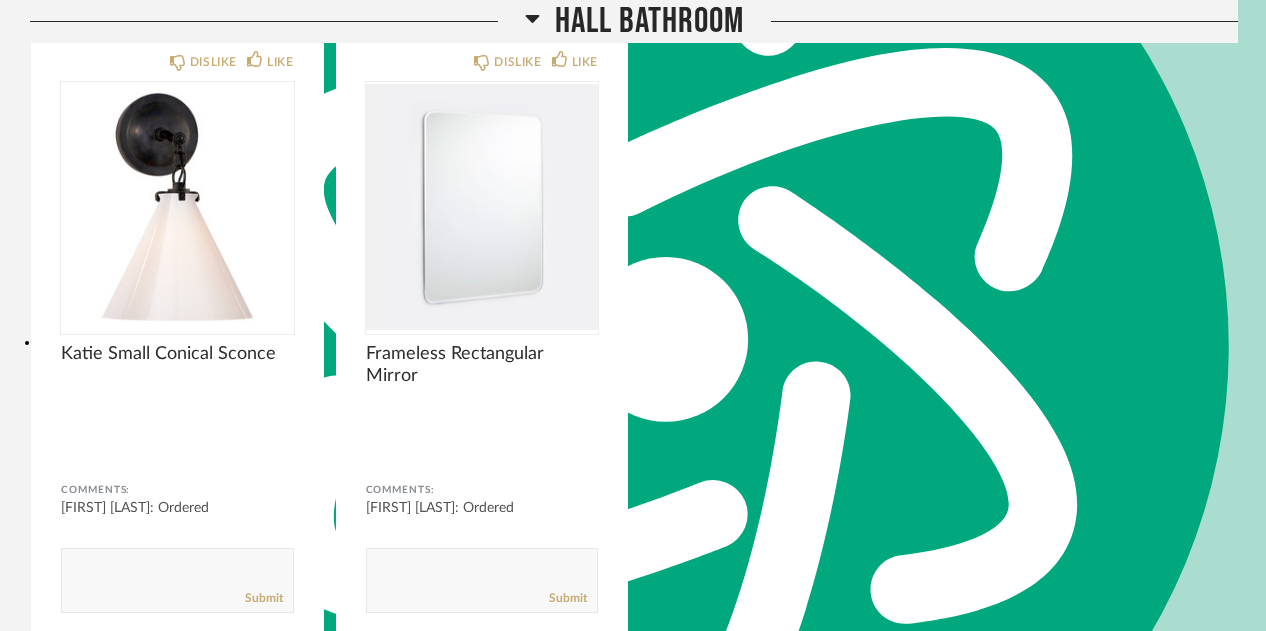 click on "DISLIKE LIKE [FIRST] [LAST] Conical Sconce Comments: [FIRST] [LAST]: Ordered       Submit  DISLIKE LIKE Frameless Rectangular Mirror Comments: [FIRST] [LAST]: Ordered       Submit" 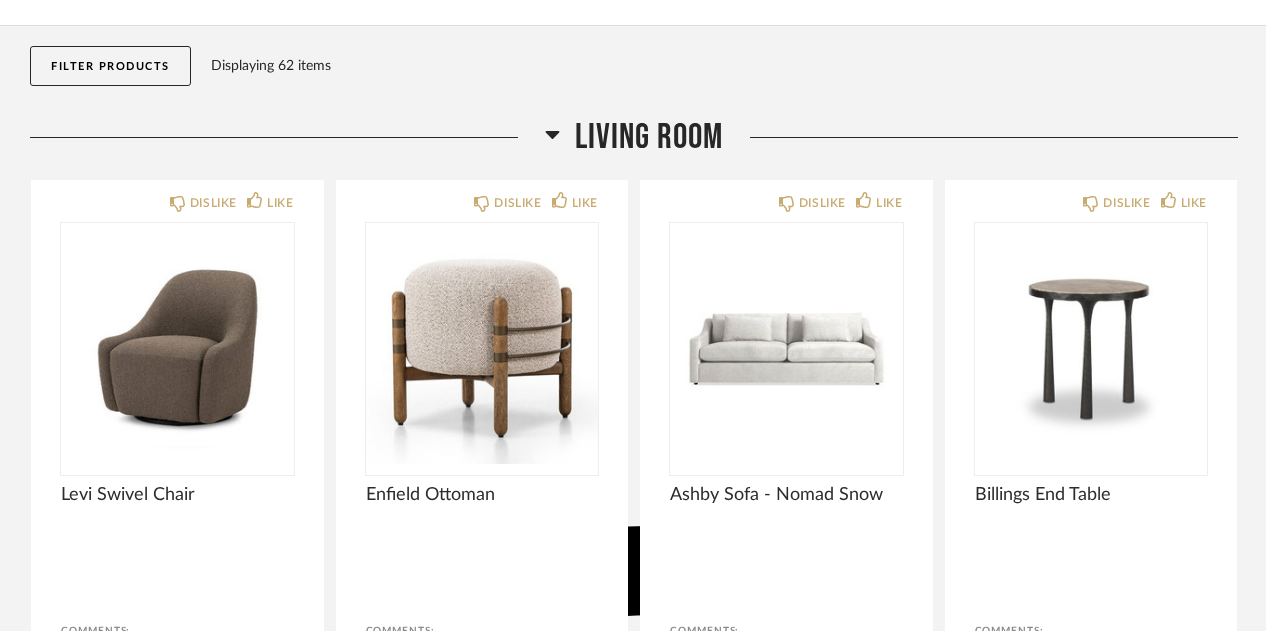 scroll, scrollTop: 68, scrollLeft: 0, axis: vertical 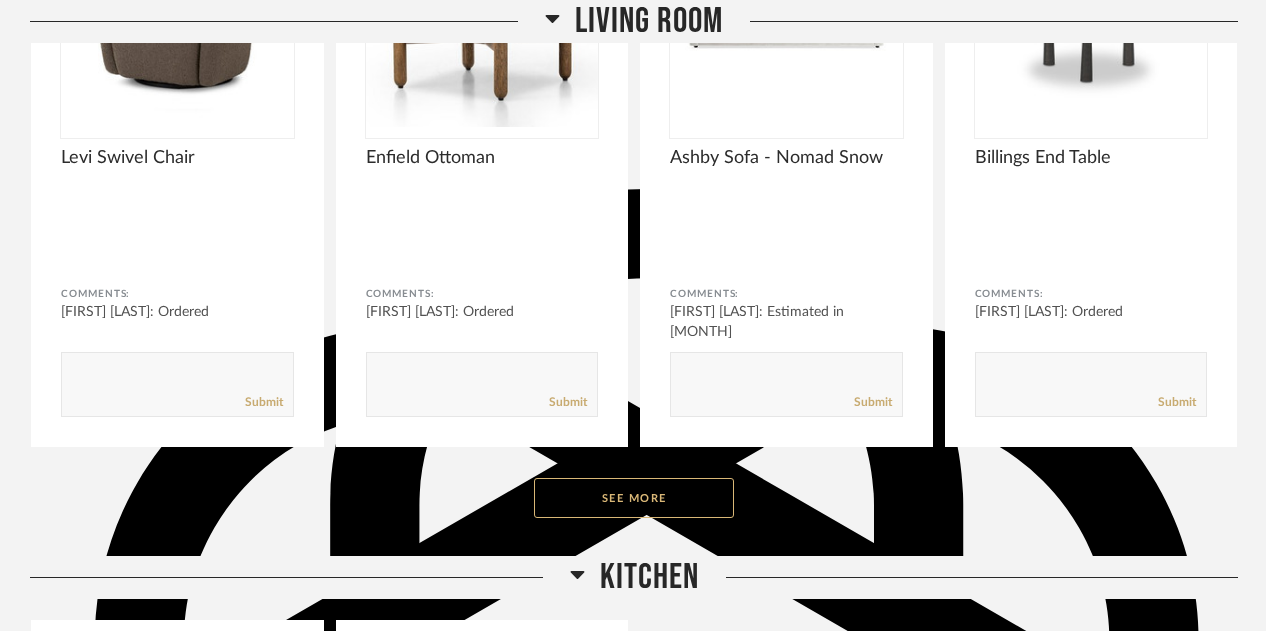 click on "See More" 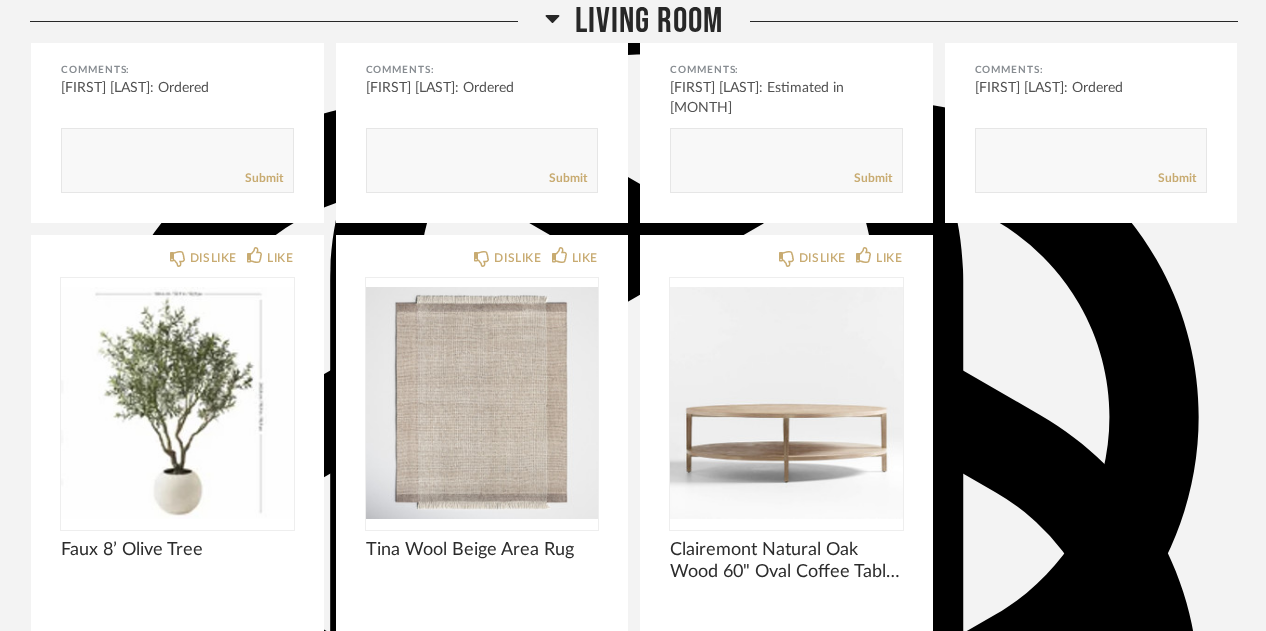 scroll, scrollTop: 769, scrollLeft: 0, axis: vertical 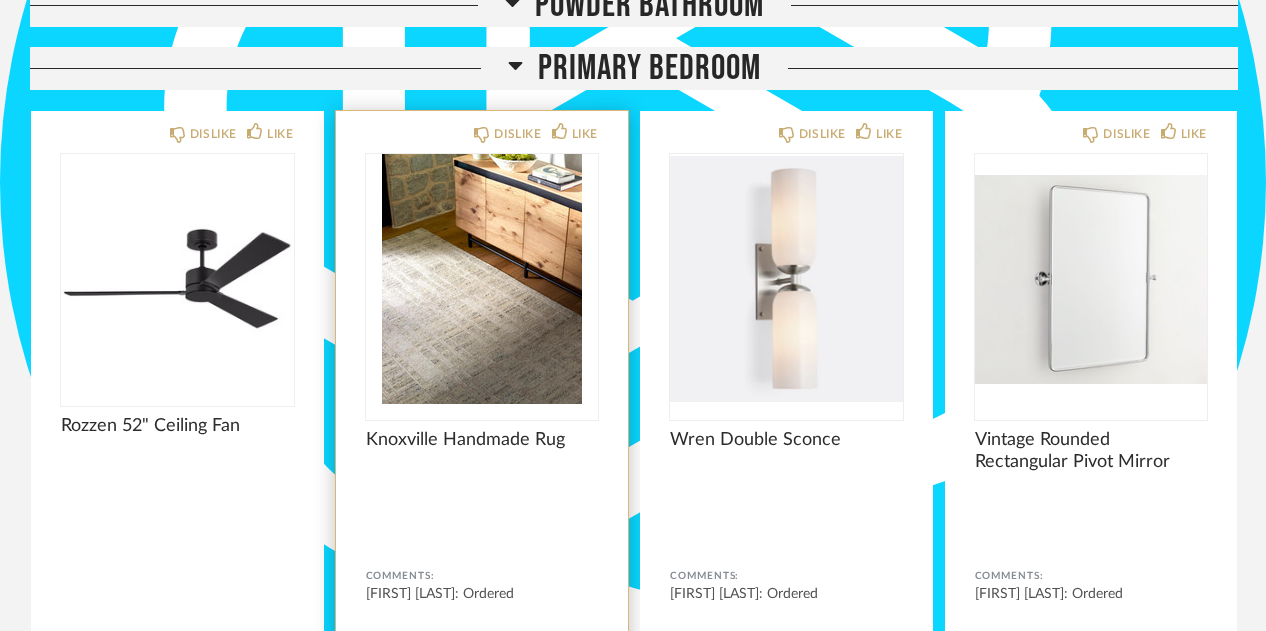 click 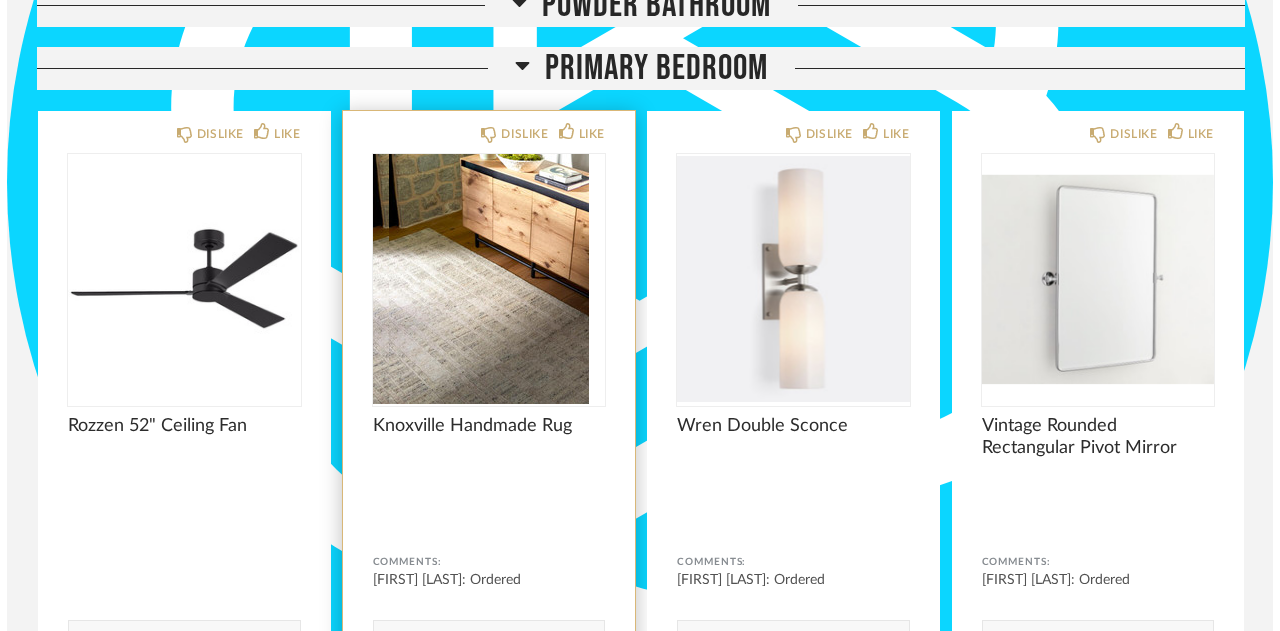 scroll, scrollTop: 0, scrollLeft: 0, axis: both 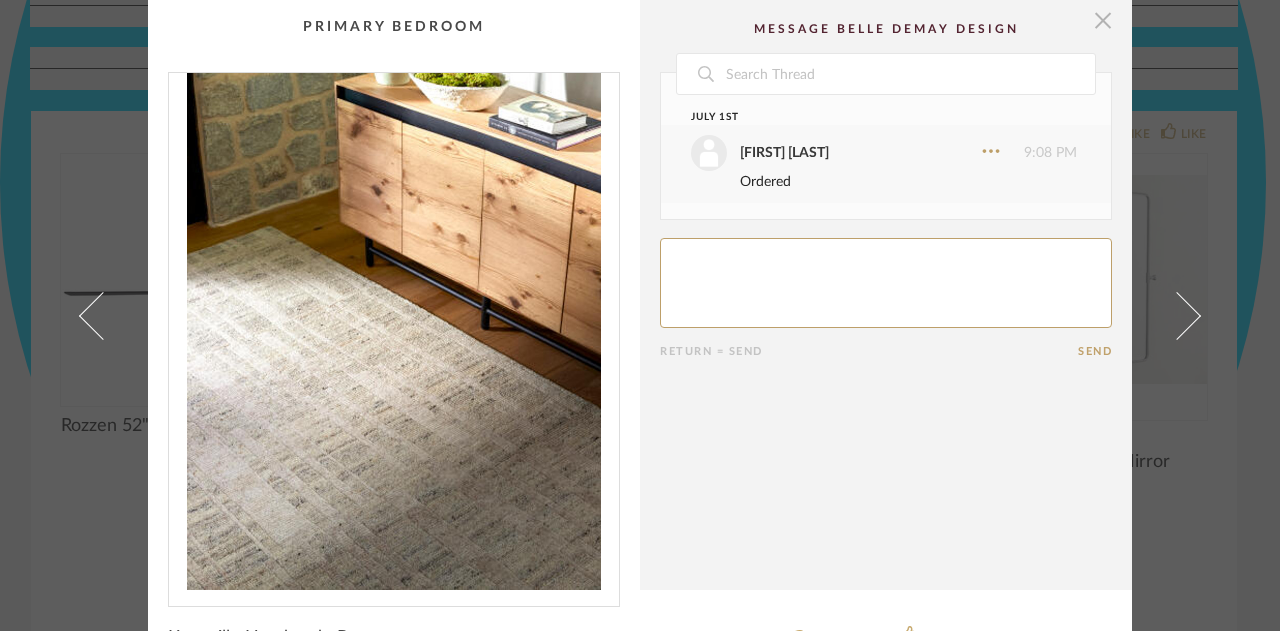 click at bounding box center (1103, 20) 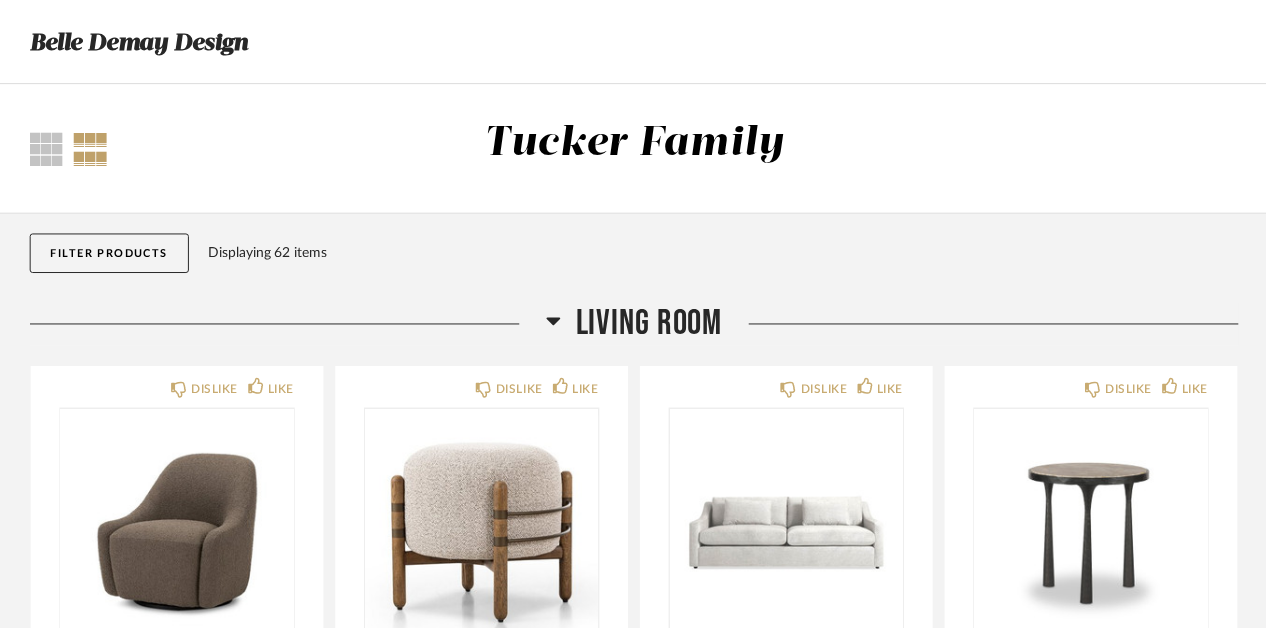 scroll, scrollTop: 4538, scrollLeft: 0, axis: vertical 